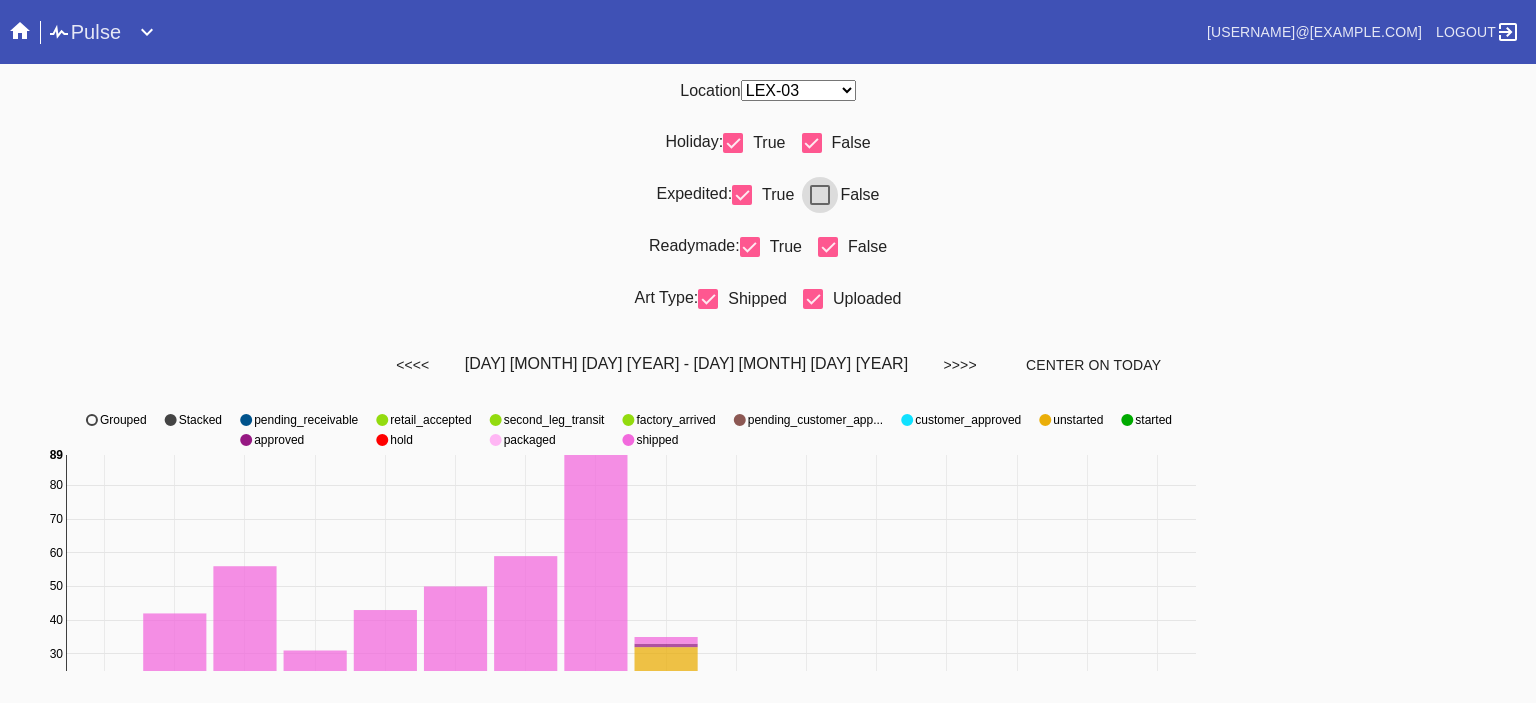select on "number:31" 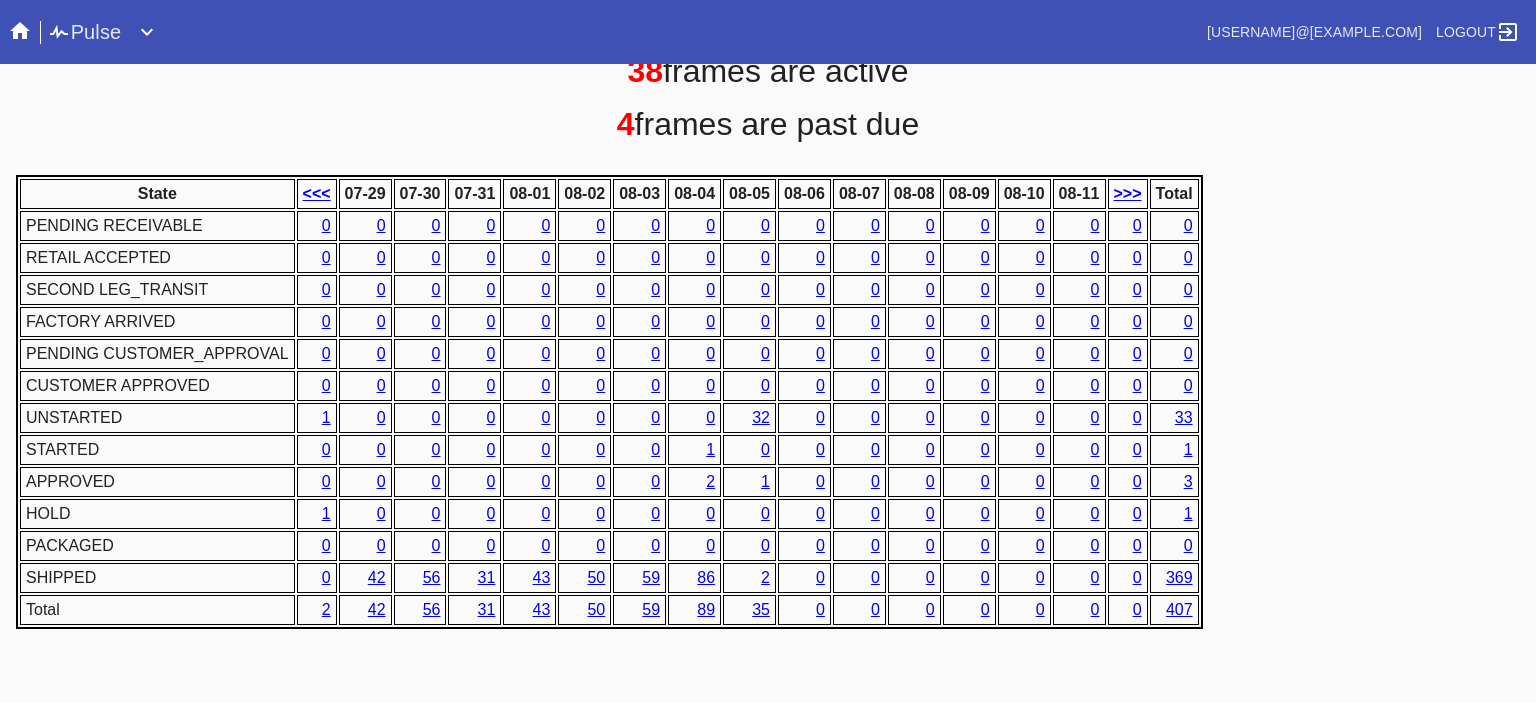 scroll, scrollTop: 0, scrollLeft: 0, axis: both 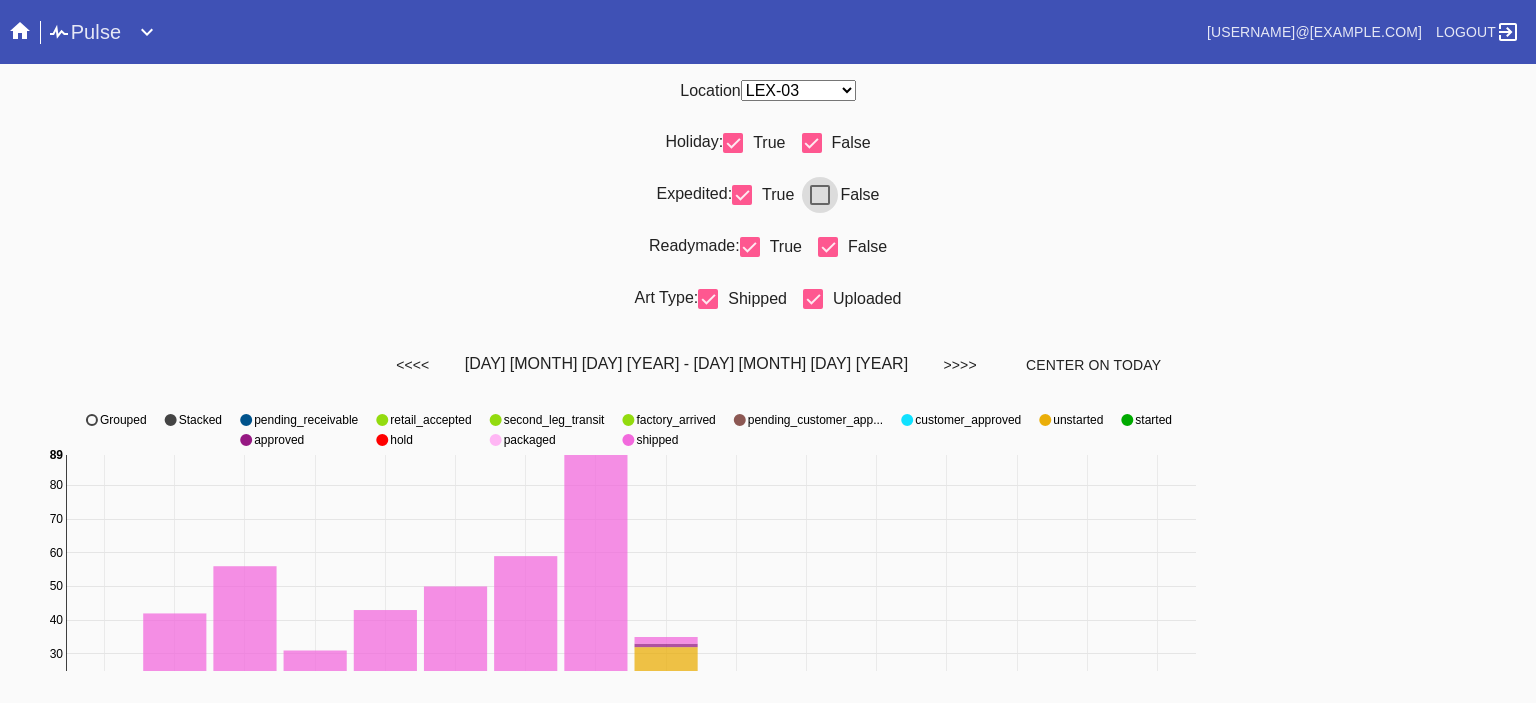 click at bounding box center [820, 195] 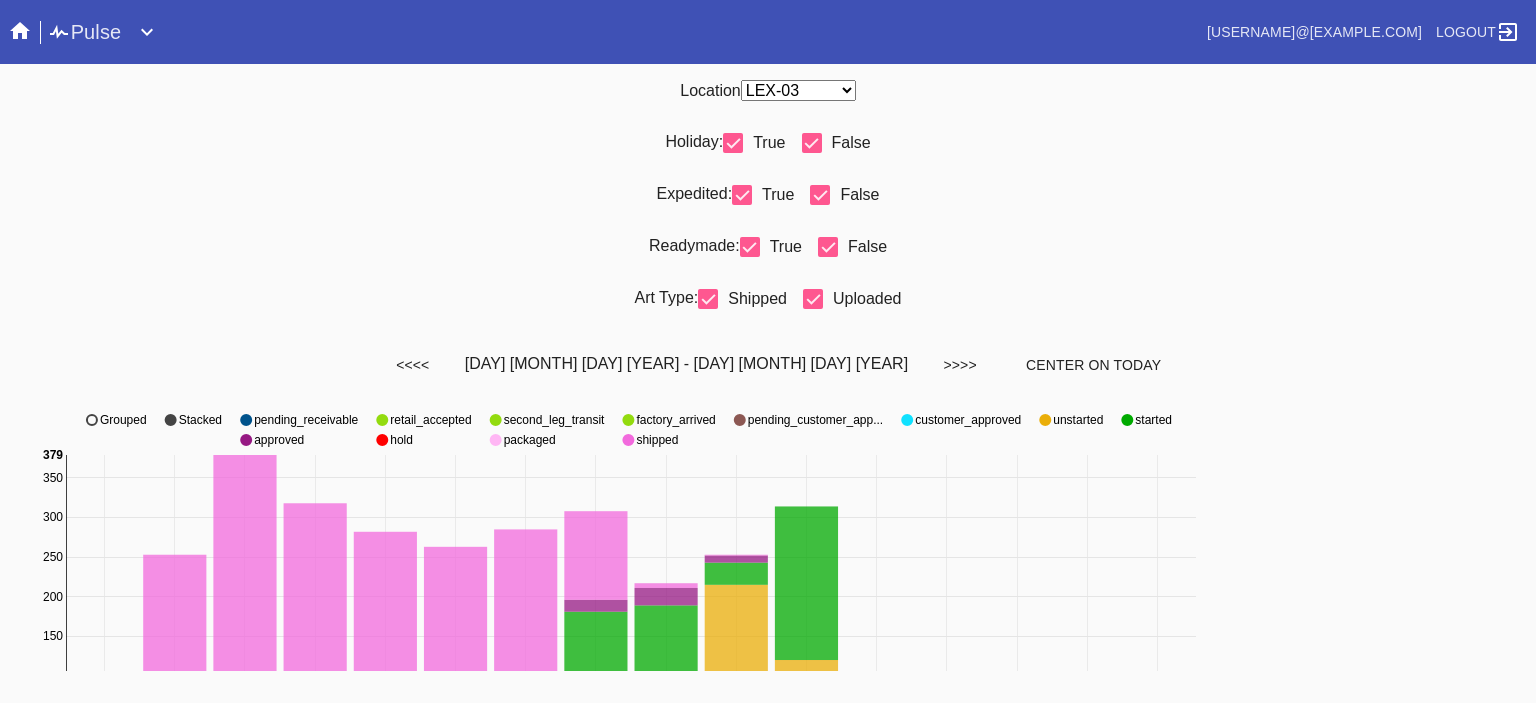 click on "<<< MM-DD MM-DD MM-DD MM-DD MM-DD MM-DD MM-DD MM-DD MM-DD MM-DD MM-DD MM-DD MM-DD >>> Ship-By Date 0 50 100 150 200 250 300 350 0 379 pending_receivable retail_accepted second_leg_transit factory_arrived pending_customer_app... pending_customer_approval customer_approved unstarted started approved hold packaged shipped Grouped Stacked" at bounding box center (768, 605) 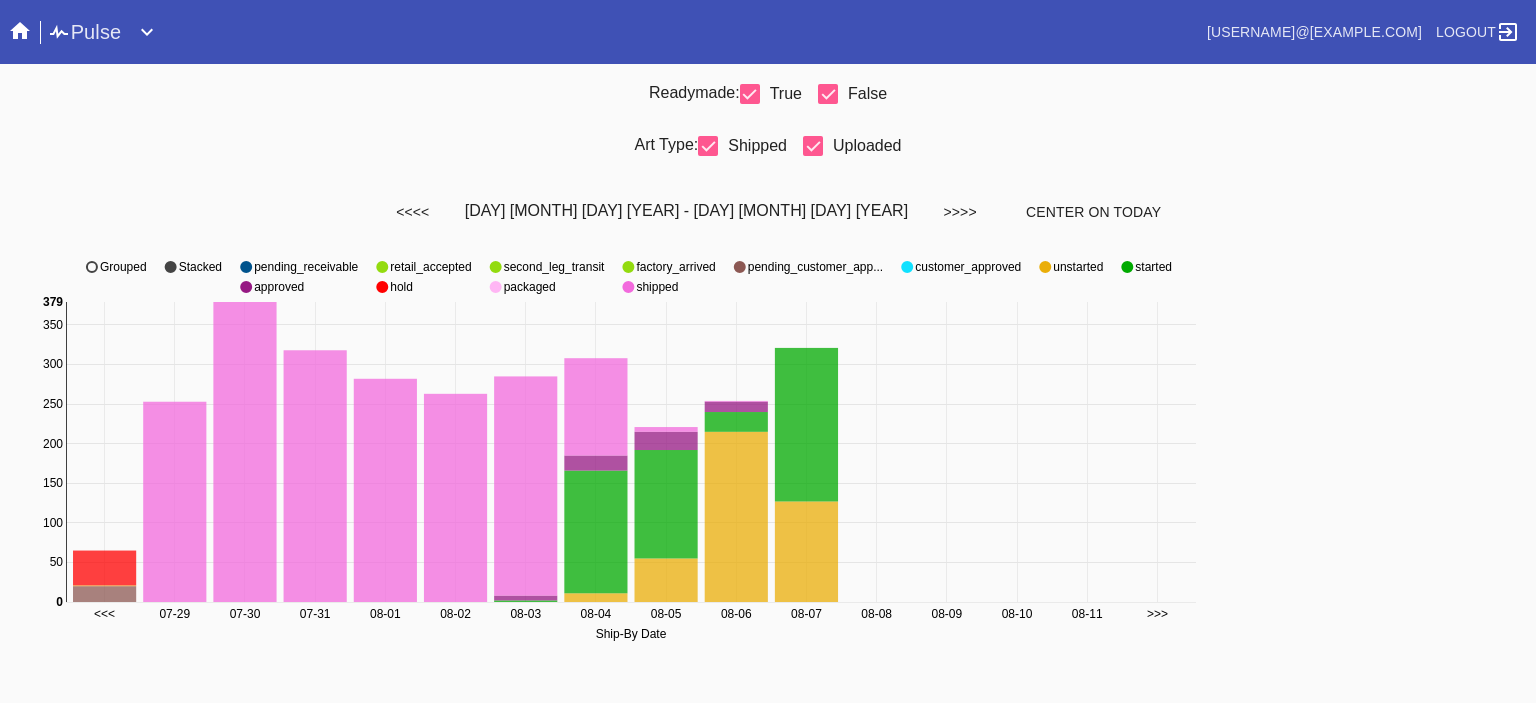 scroll, scrollTop: 0, scrollLeft: 0, axis: both 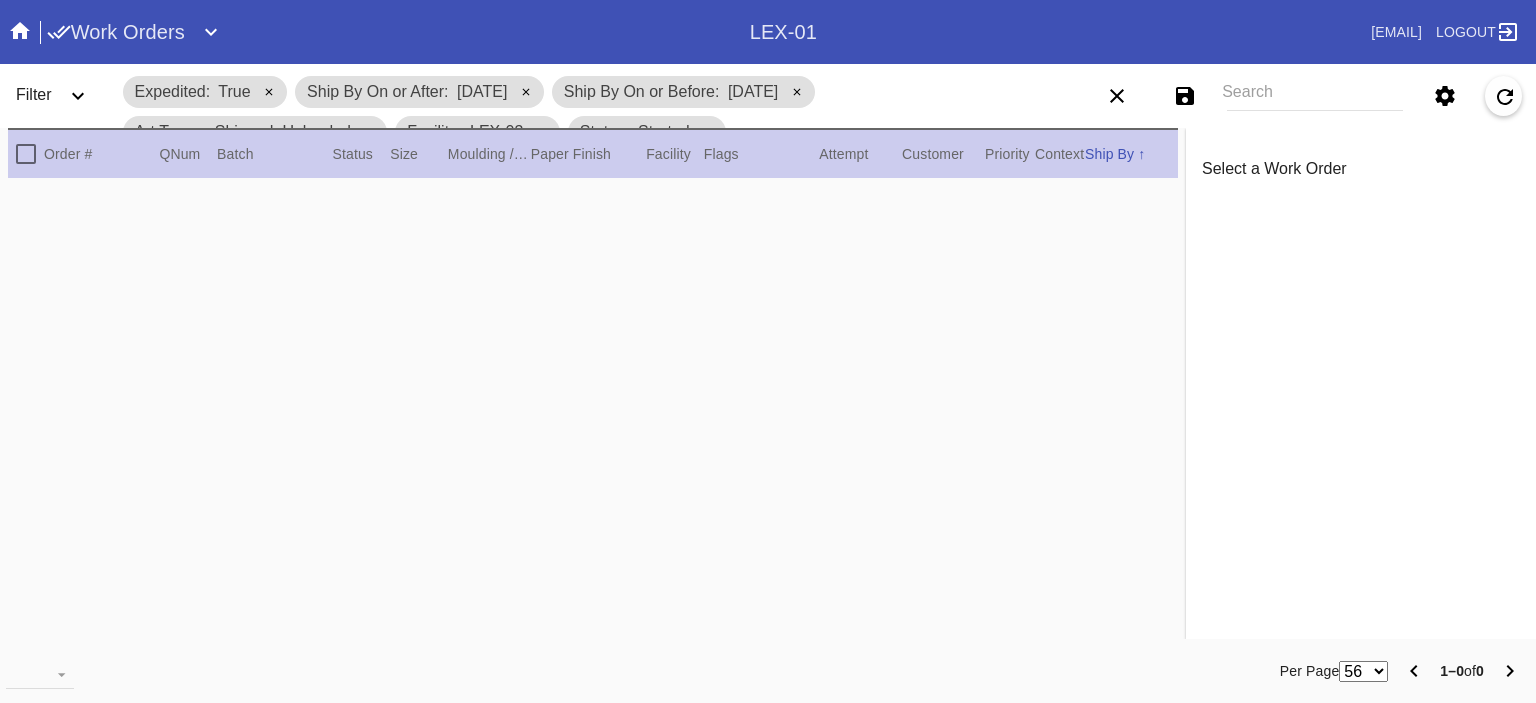 click on "Search" at bounding box center (1315, 96) 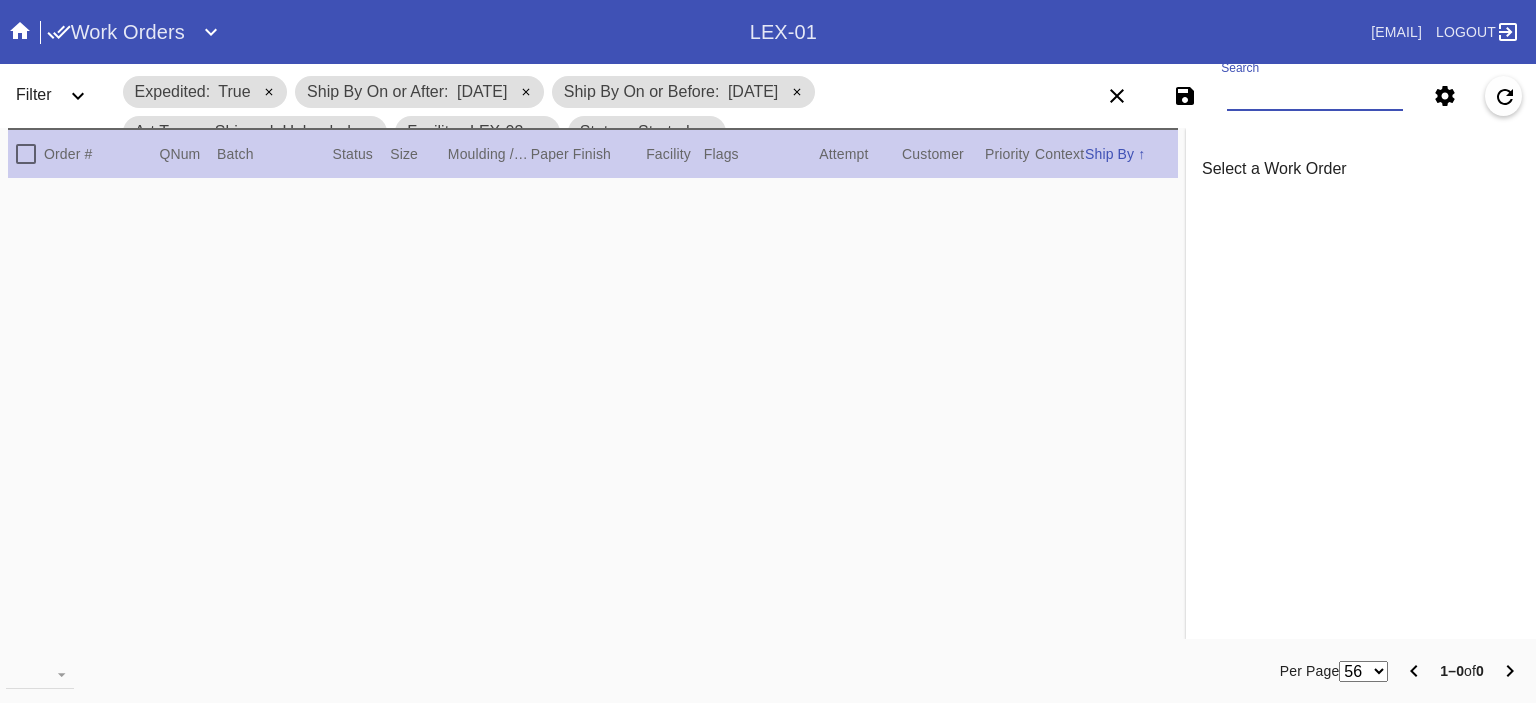 paste on "W601223672974626" 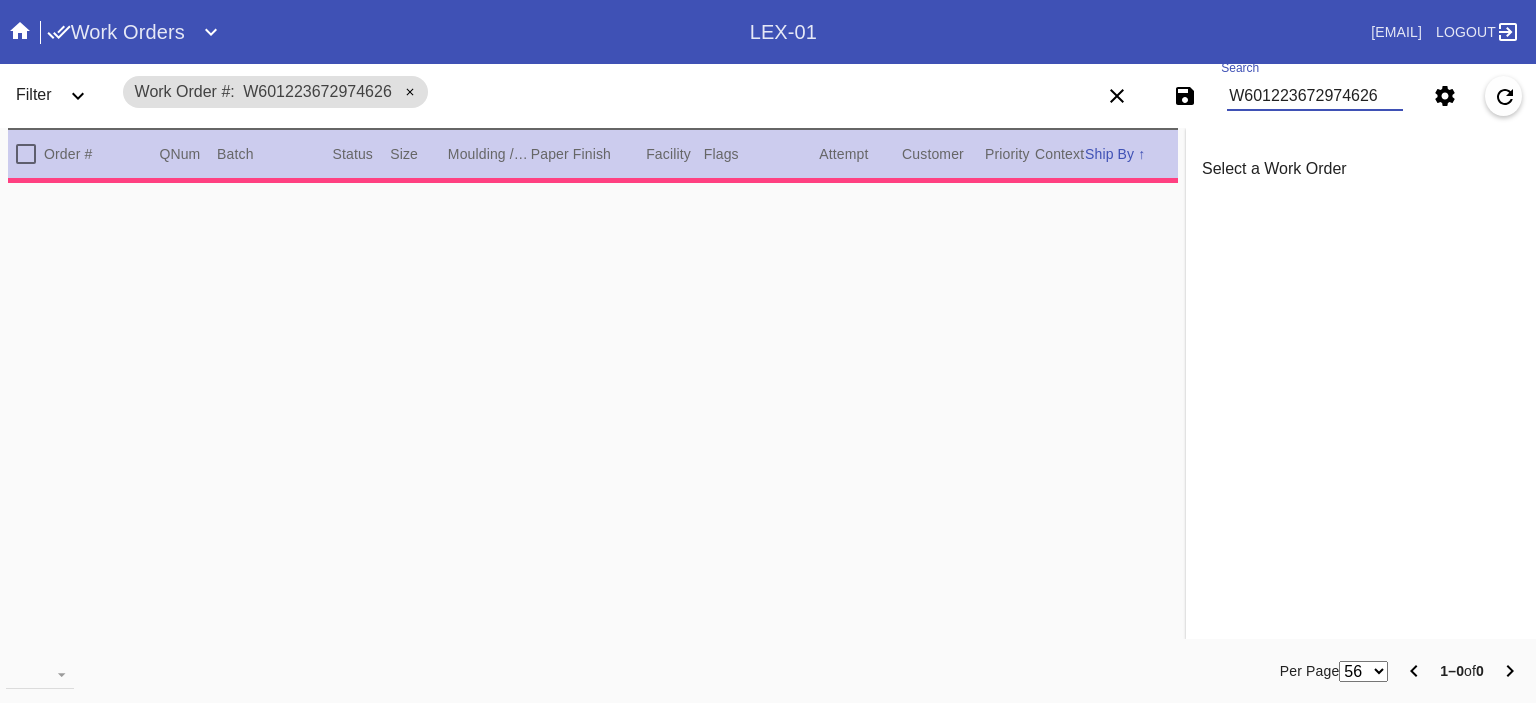 type on "Should have a sawtooth so it can be hung properly for the gallery wall. [INITIALS] [DATE]***" 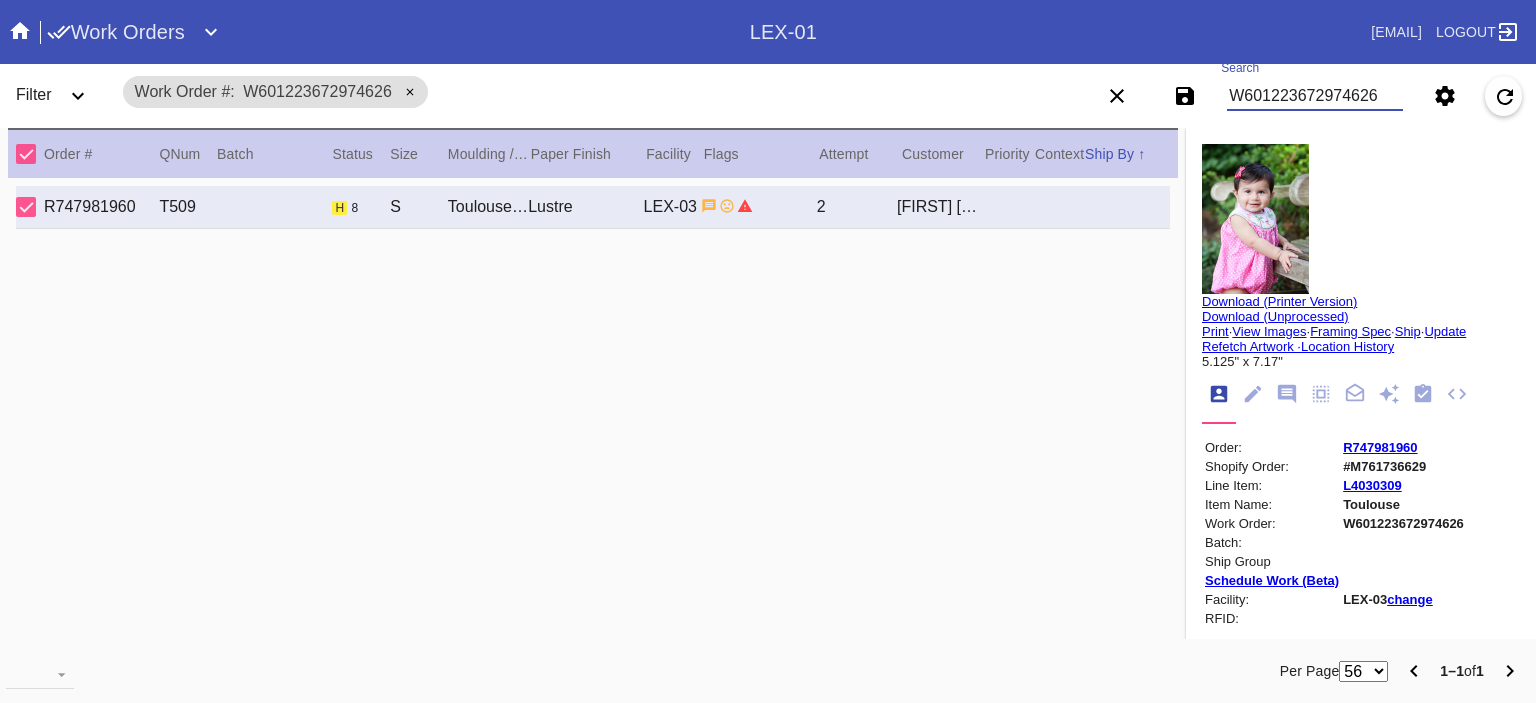 type on "W601223672974626" 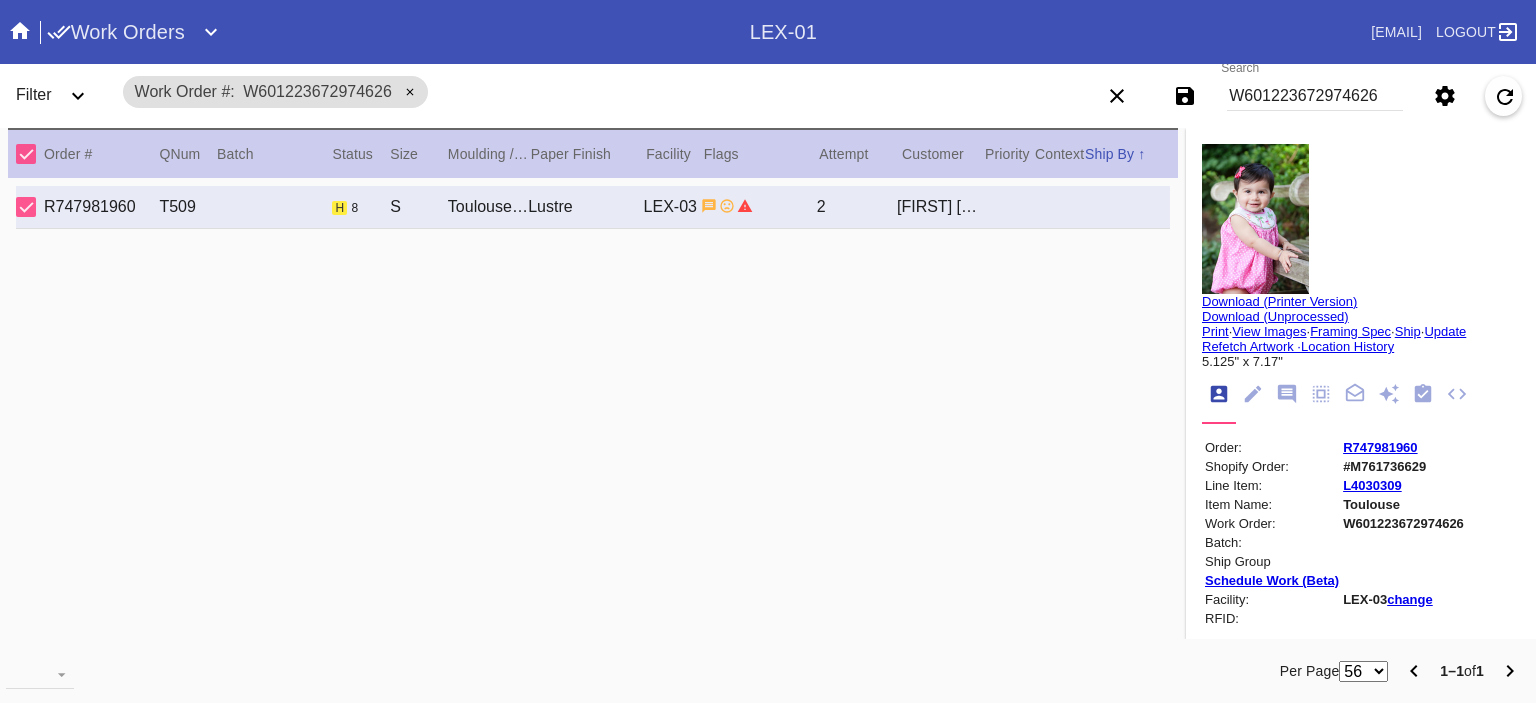click 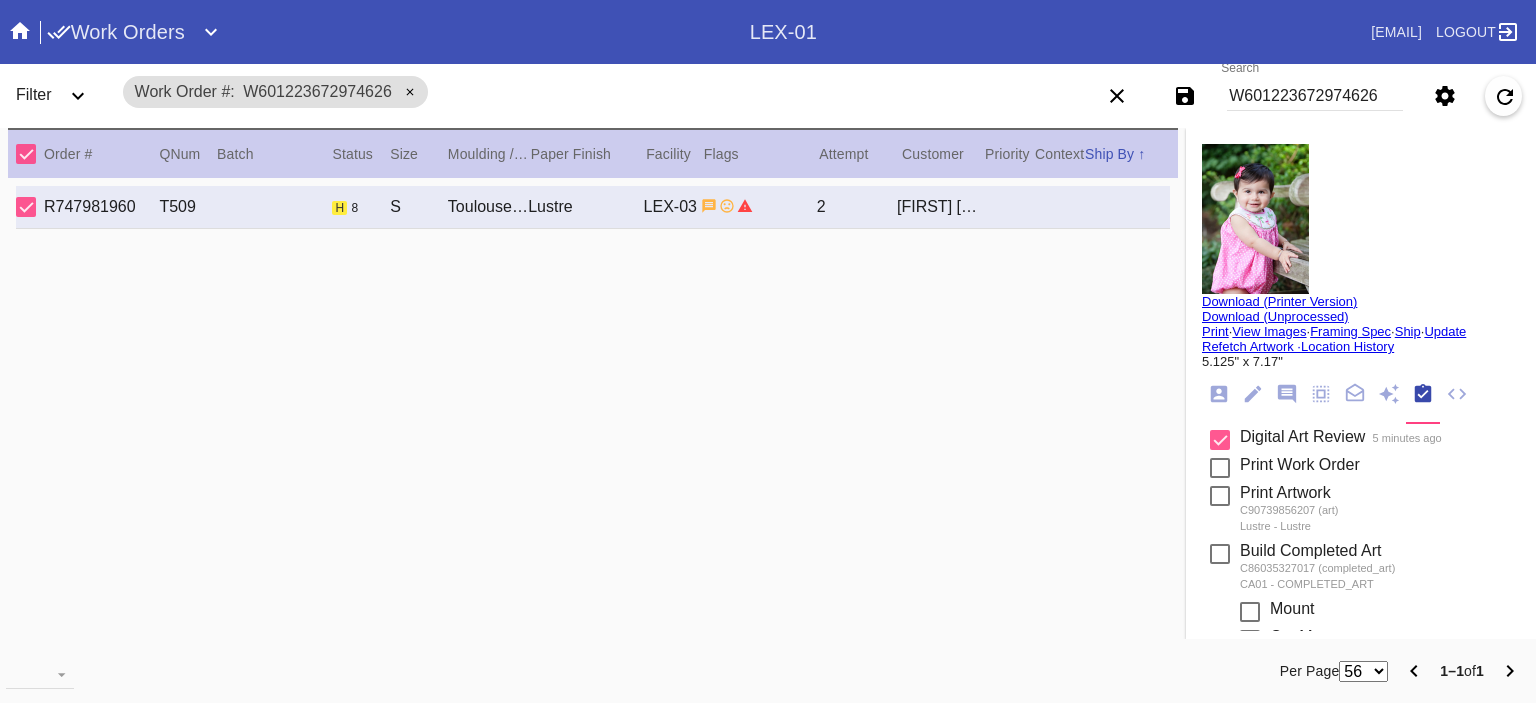 click on "Order #  QNum Batch  Status
Size
↑
↓
Moulding / Mat Paper Finish  Facility Flags Attempt Customer
Priority
↑
↓
Context
Ship By
↑
↓
R747981960 T509 h   8 S Toulouse / Fabric White Lustre LEX-03 2 Kavita Mistry" at bounding box center (593, 383) 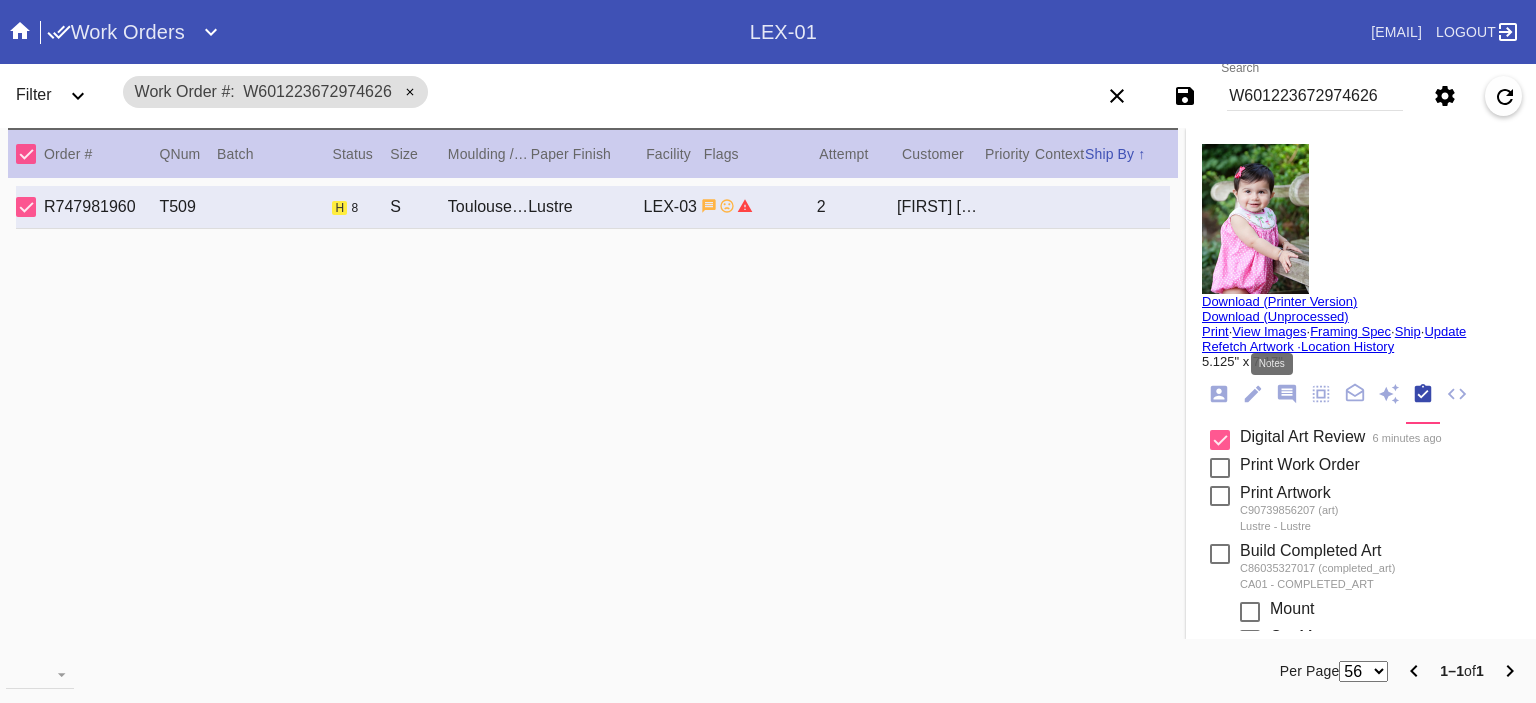 click 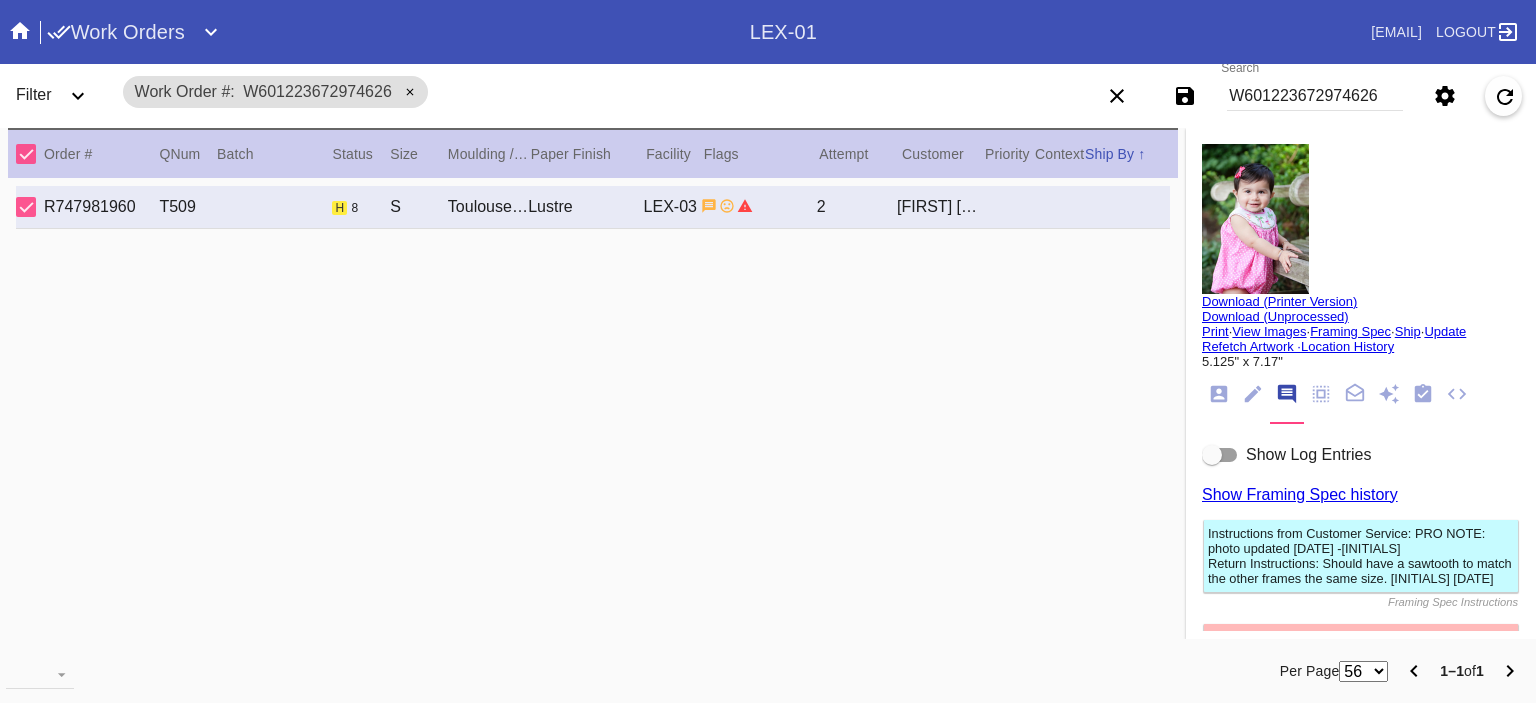 scroll, scrollTop: 123, scrollLeft: 0, axis: vertical 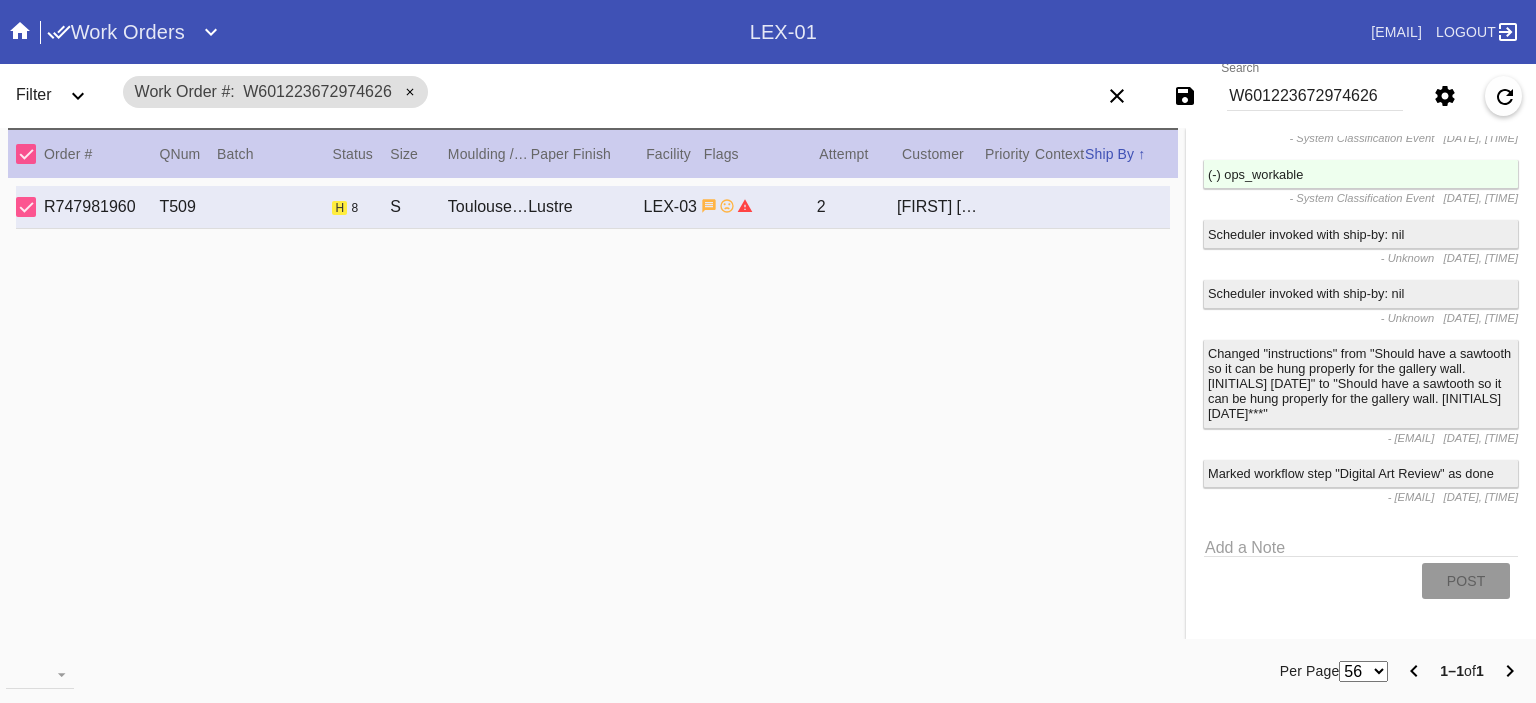 click on "Per Page   56 100 250 1–1  of  1" at bounding box center (998, 671) 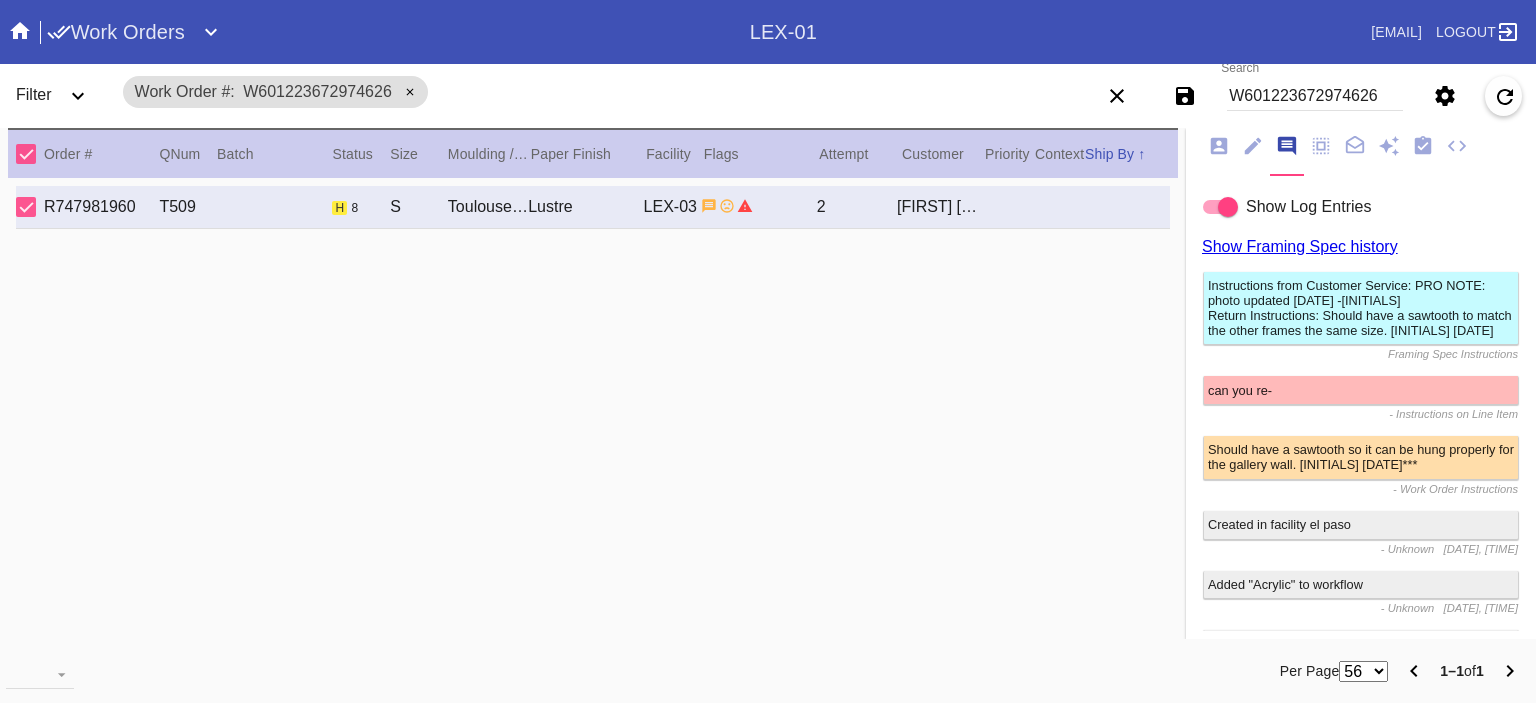 scroll, scrollTop: 0, scrollLeft: 0, axis: both 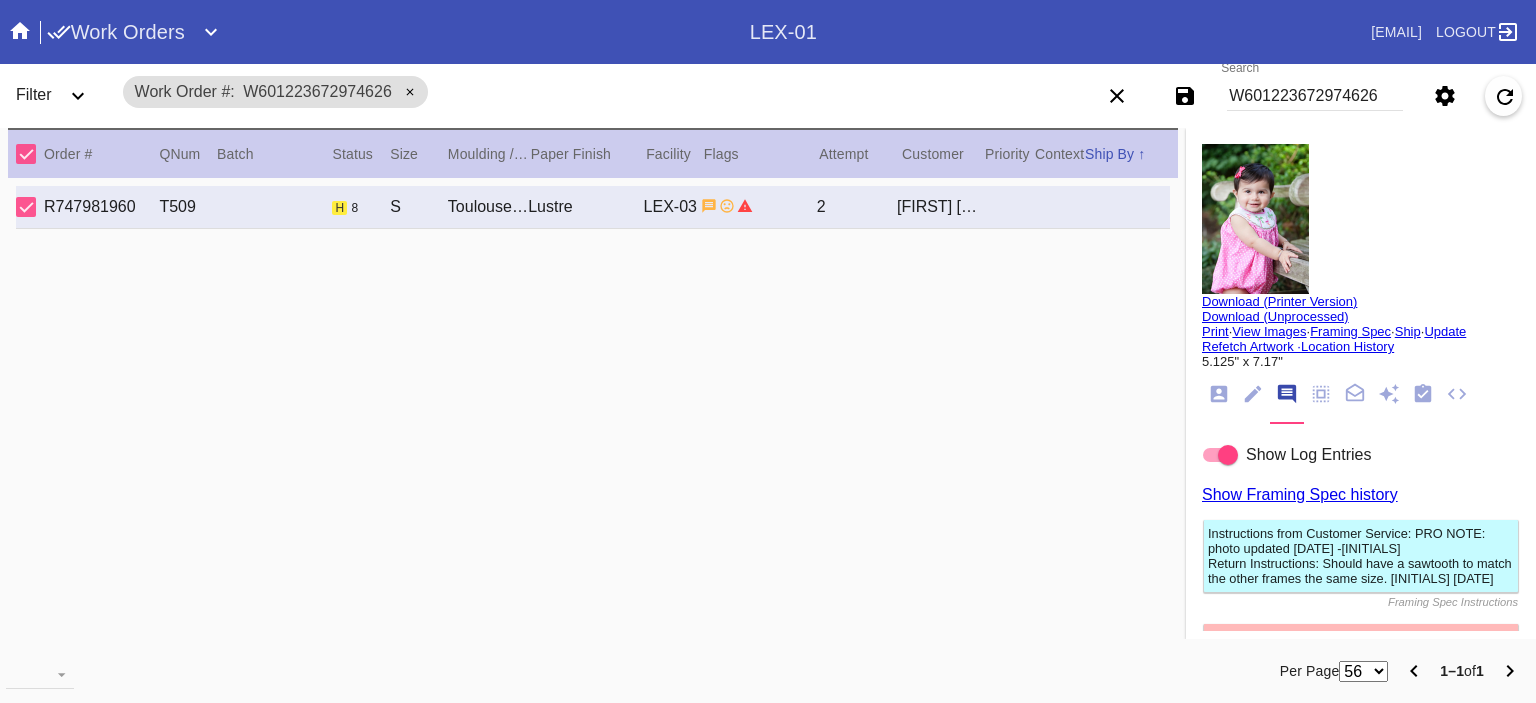 click 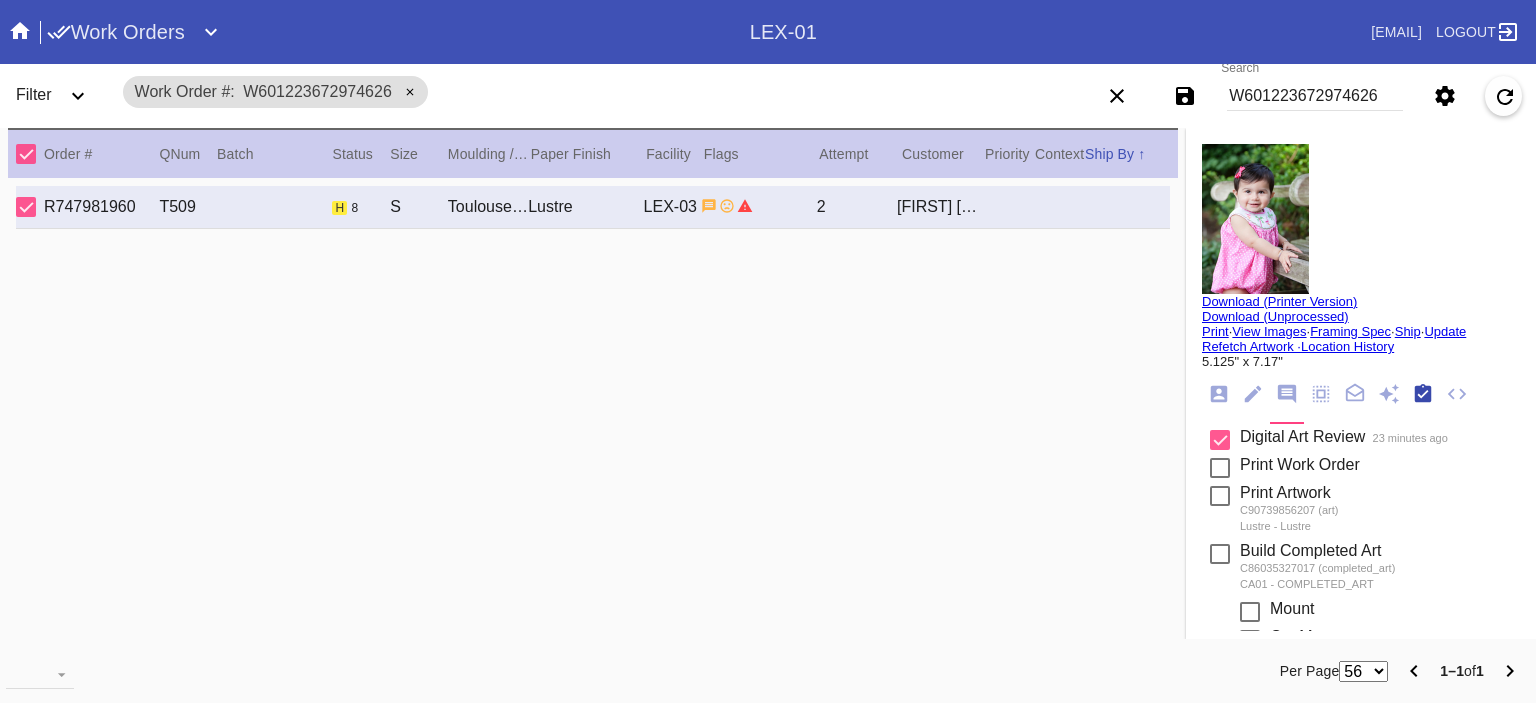 scroll, scrollTop: 321, scrollLeft: 0, axis: vertical 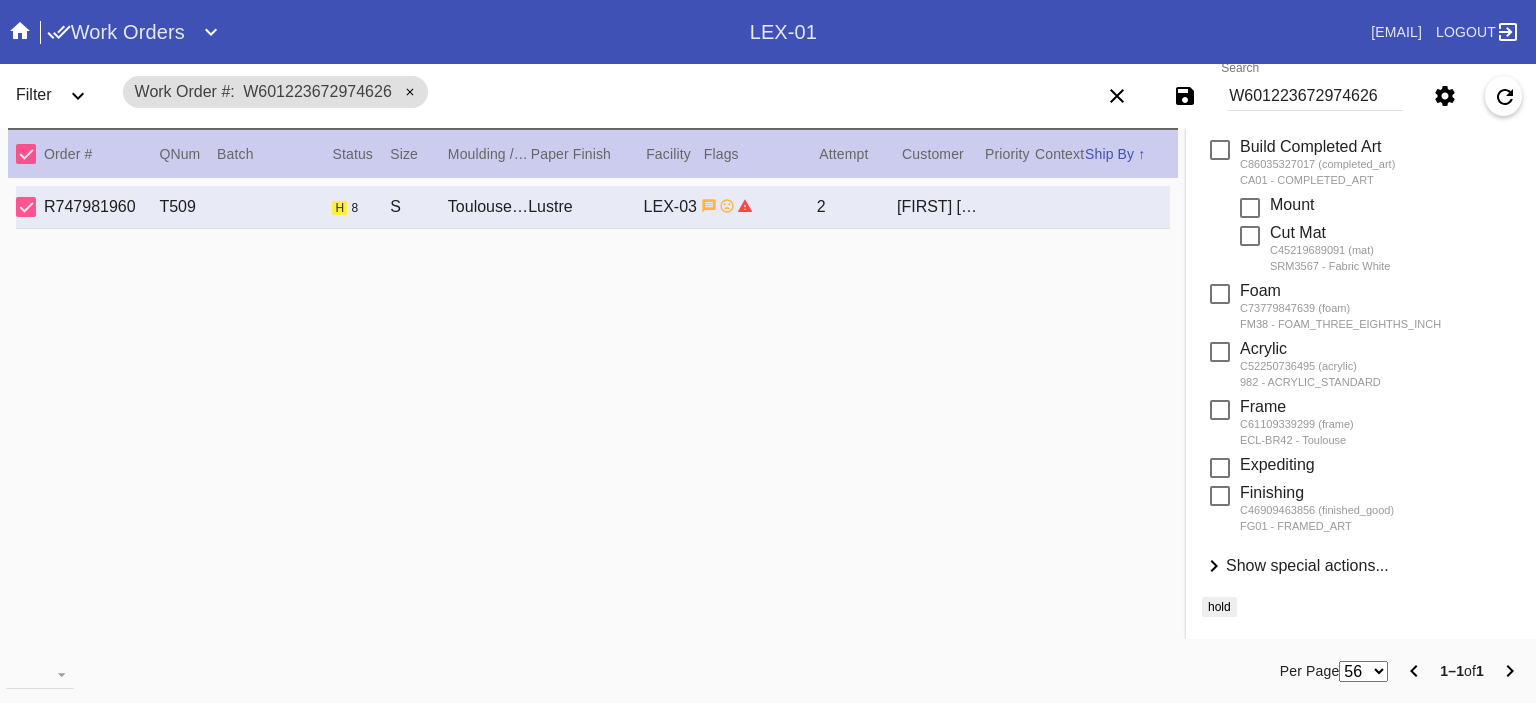 click on "Show special actions..." at bounding box center (1307, 565) 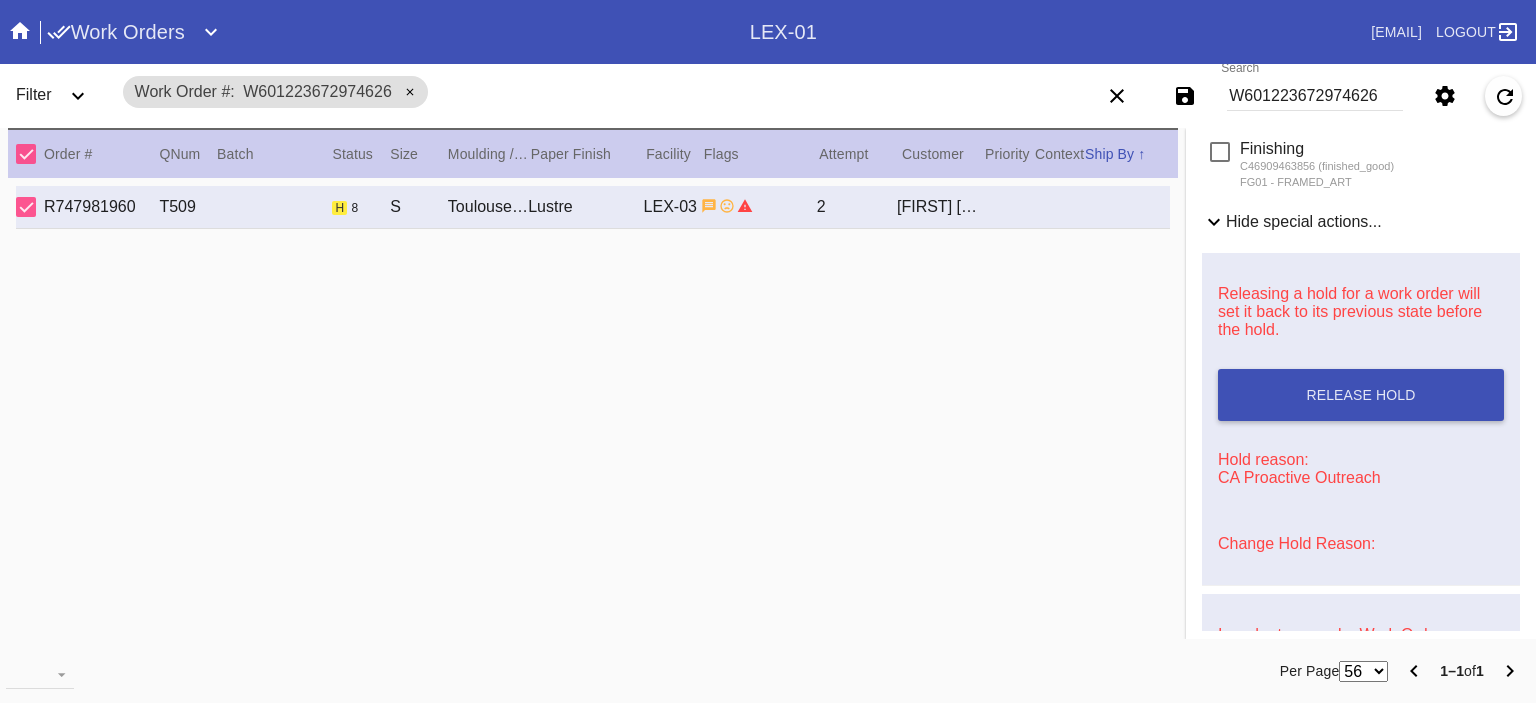 scroll, scrollTop: 778, scrollLeft: 0, axis: vertical 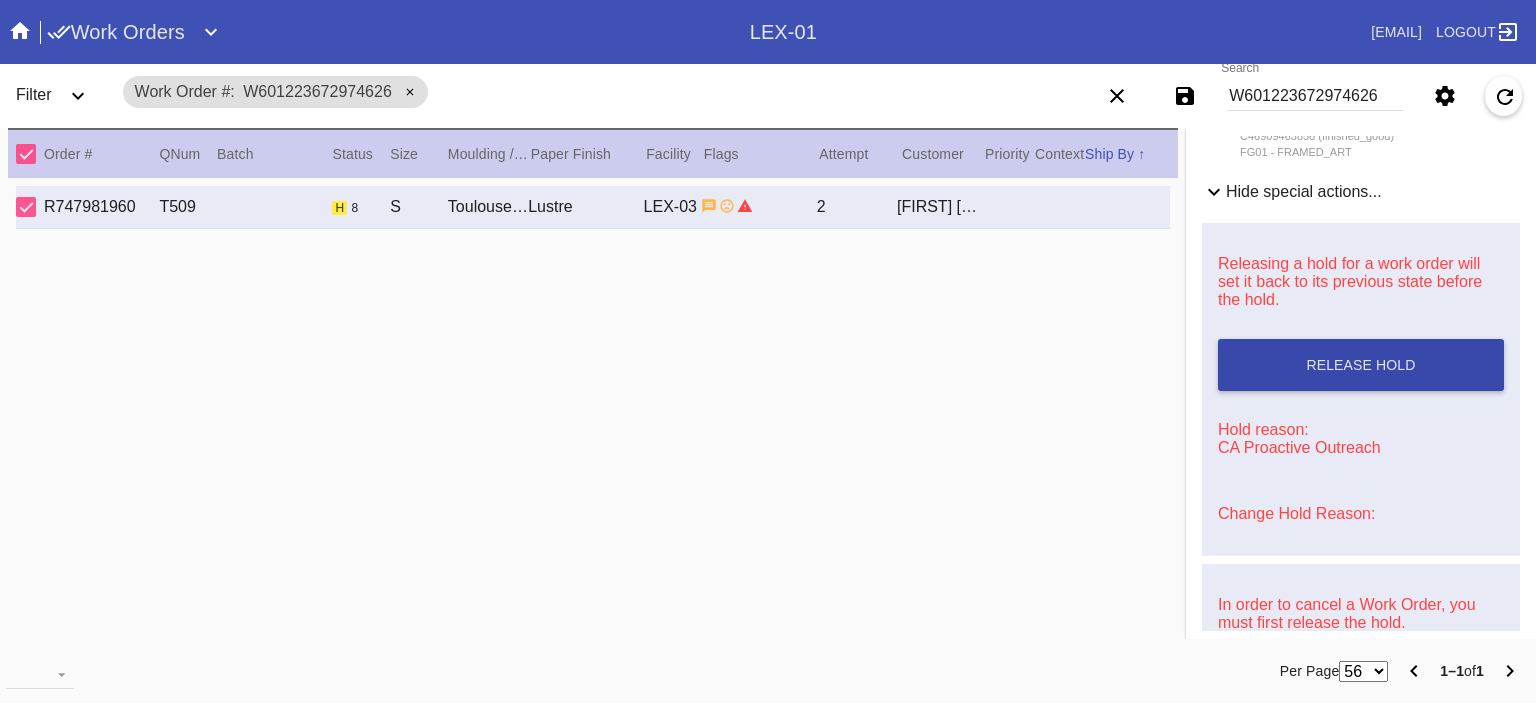 click on "Release Hold" at bounding box center [1360, 365] 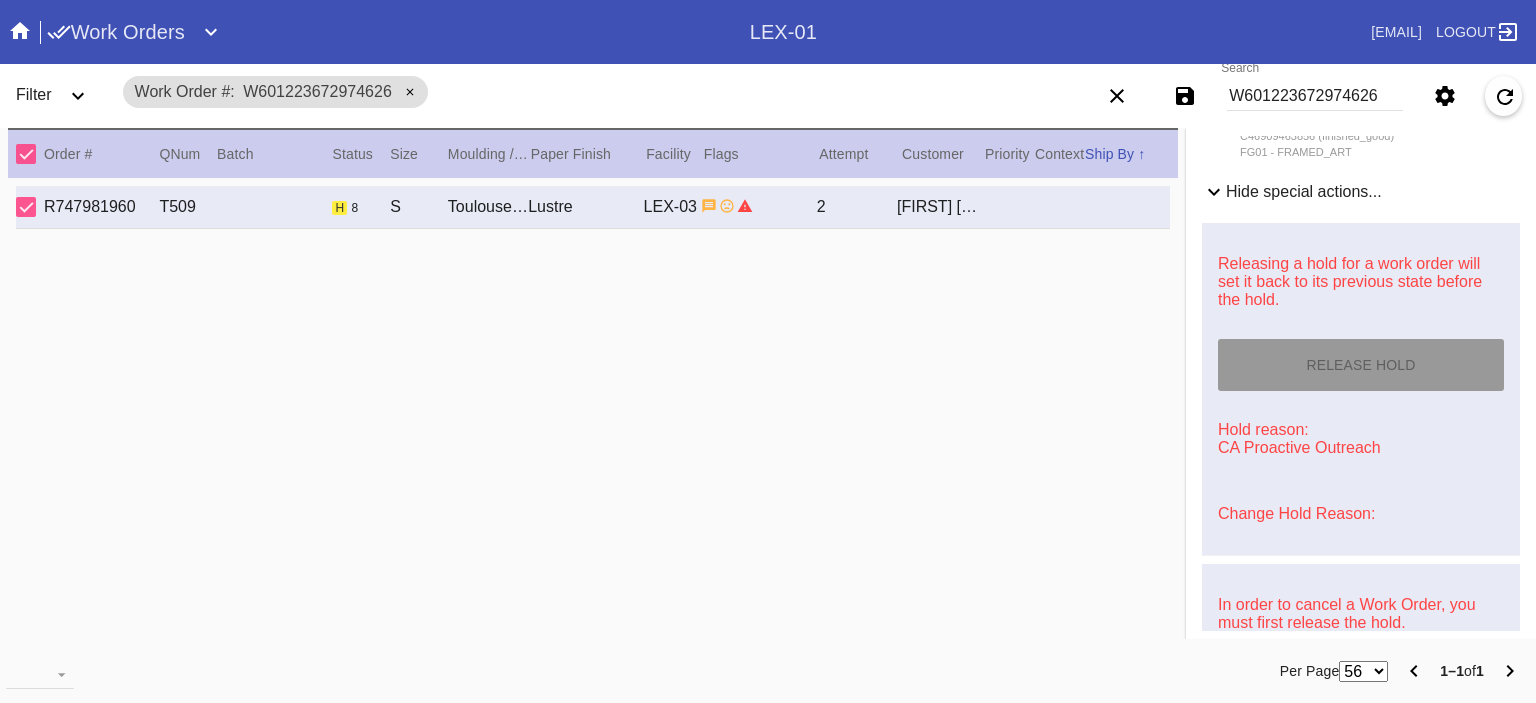 type on "8/6/2025" 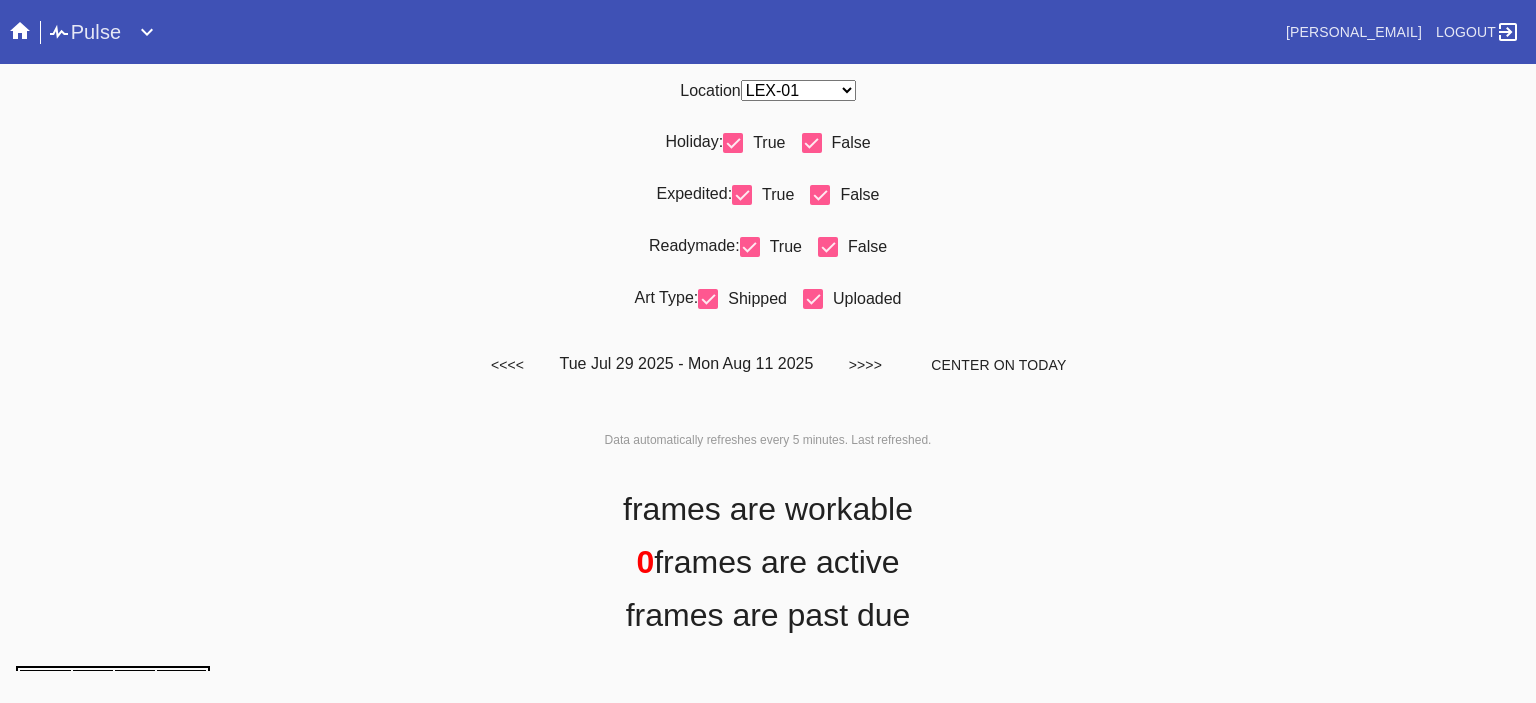 scroll, scrollTop: 0, scrollLeft: 0, axis: both 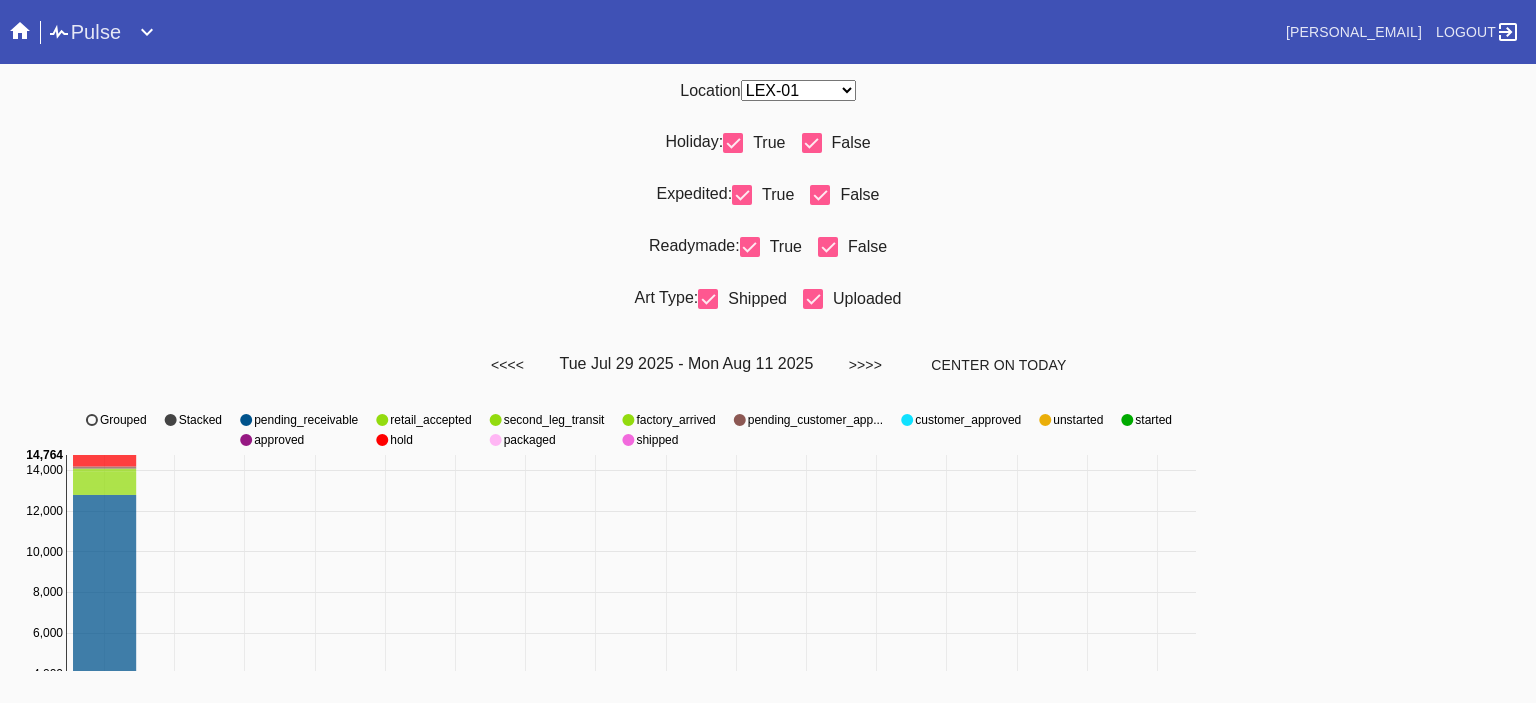 click on "Any Location DCA-05 ELP-01 LAS-01 LEX-01 LEX-03" at bounding box center (798, 90) 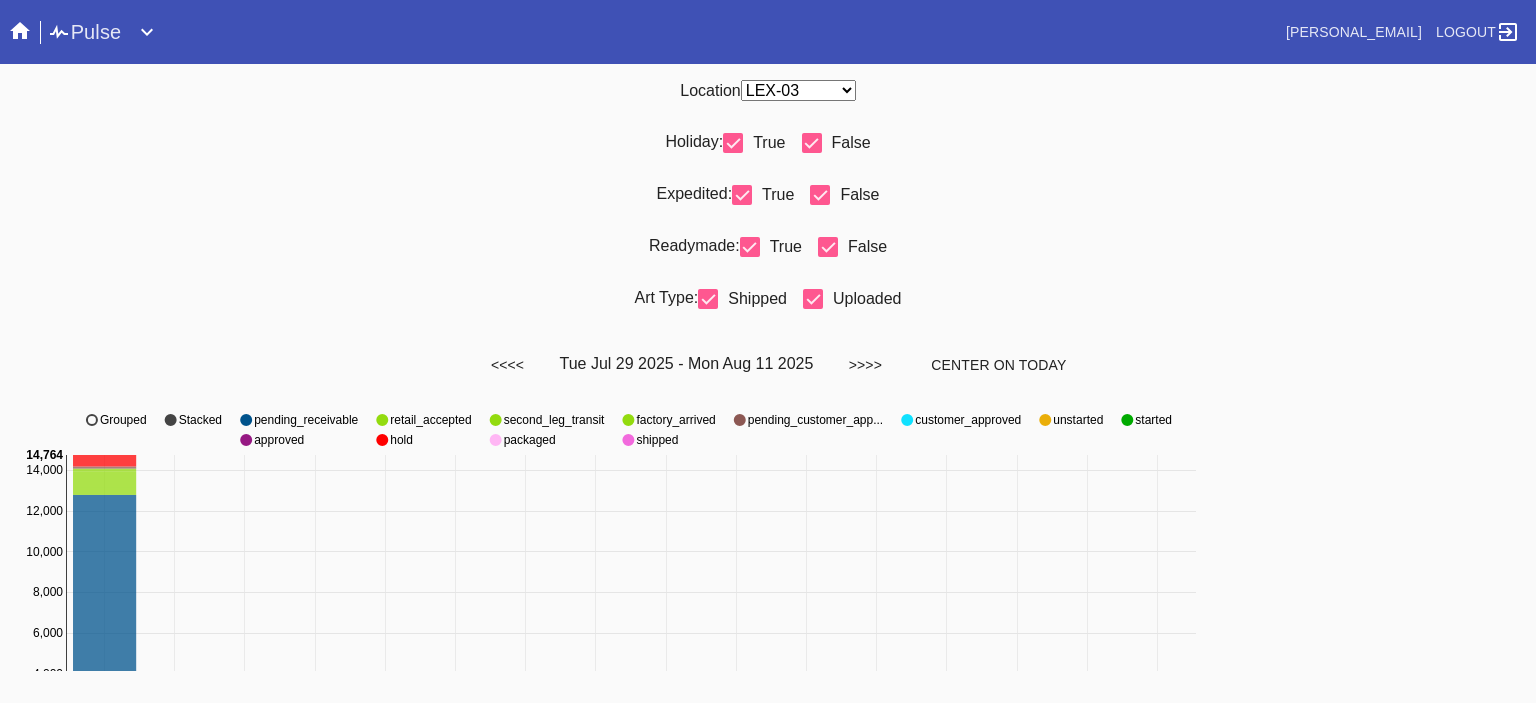click on "Any Location DCA-05 ELP-01 LAS-01 LEX-01 LEX-03" at bounding box center (798, 90) 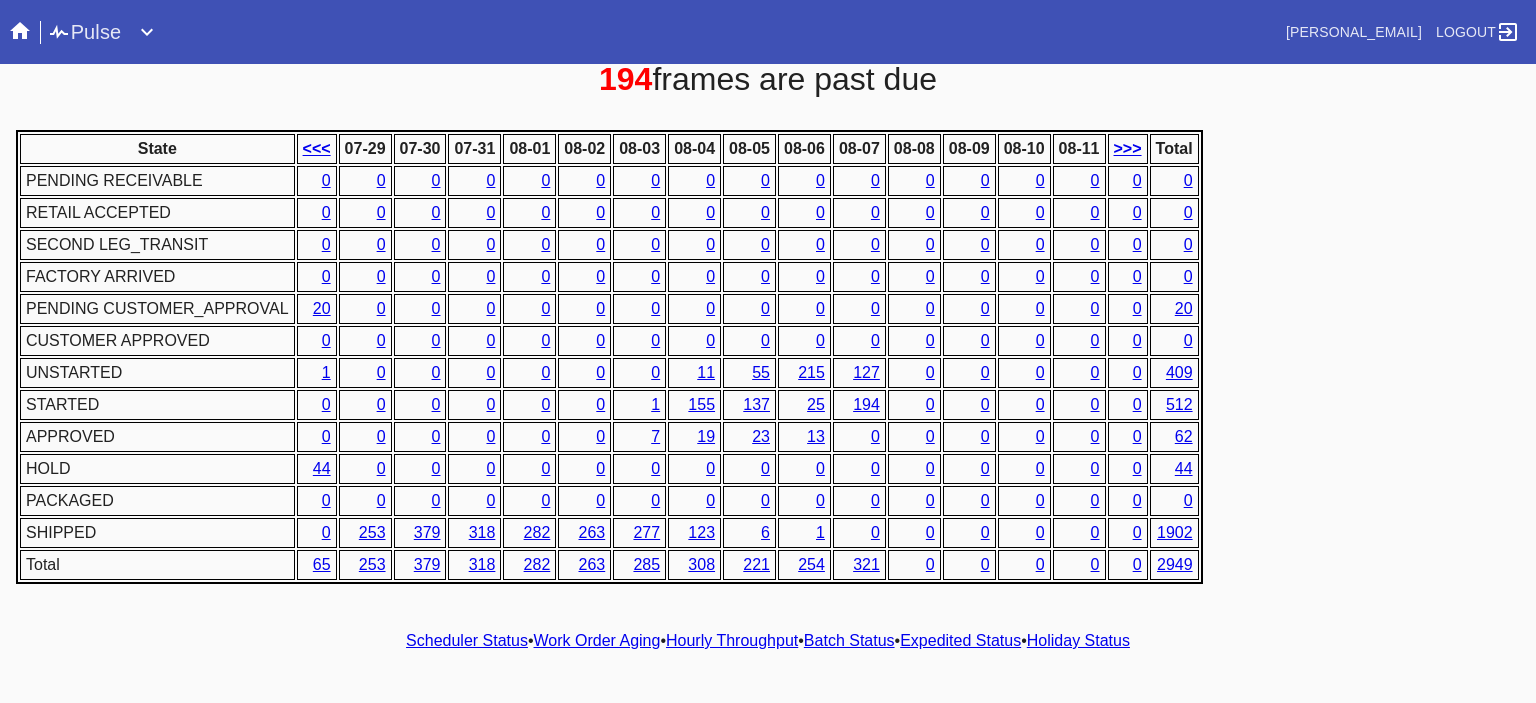 scroll, scrollTop: 936, scrollLeft: 0, axis: vertical 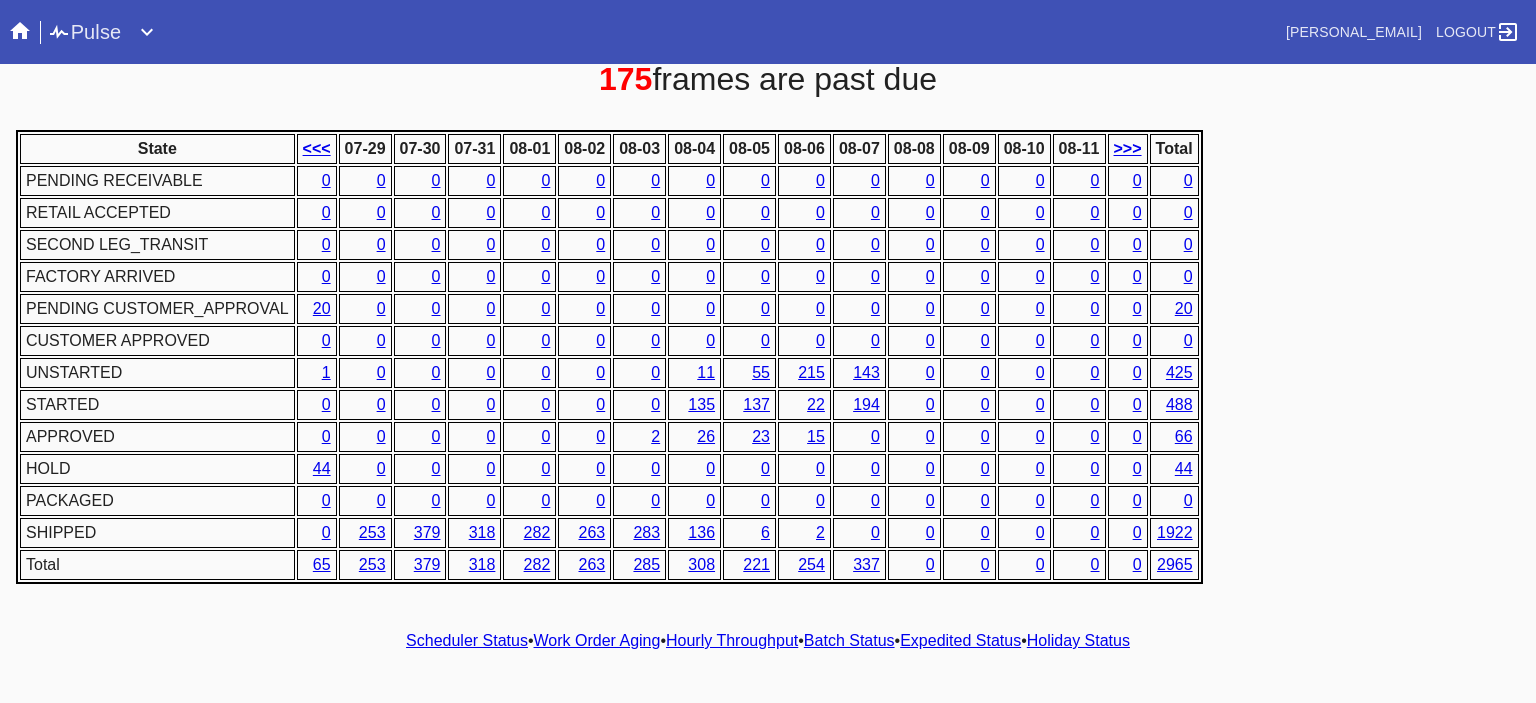 click on "Hourly Throughput" at bounding box center [732, 640] 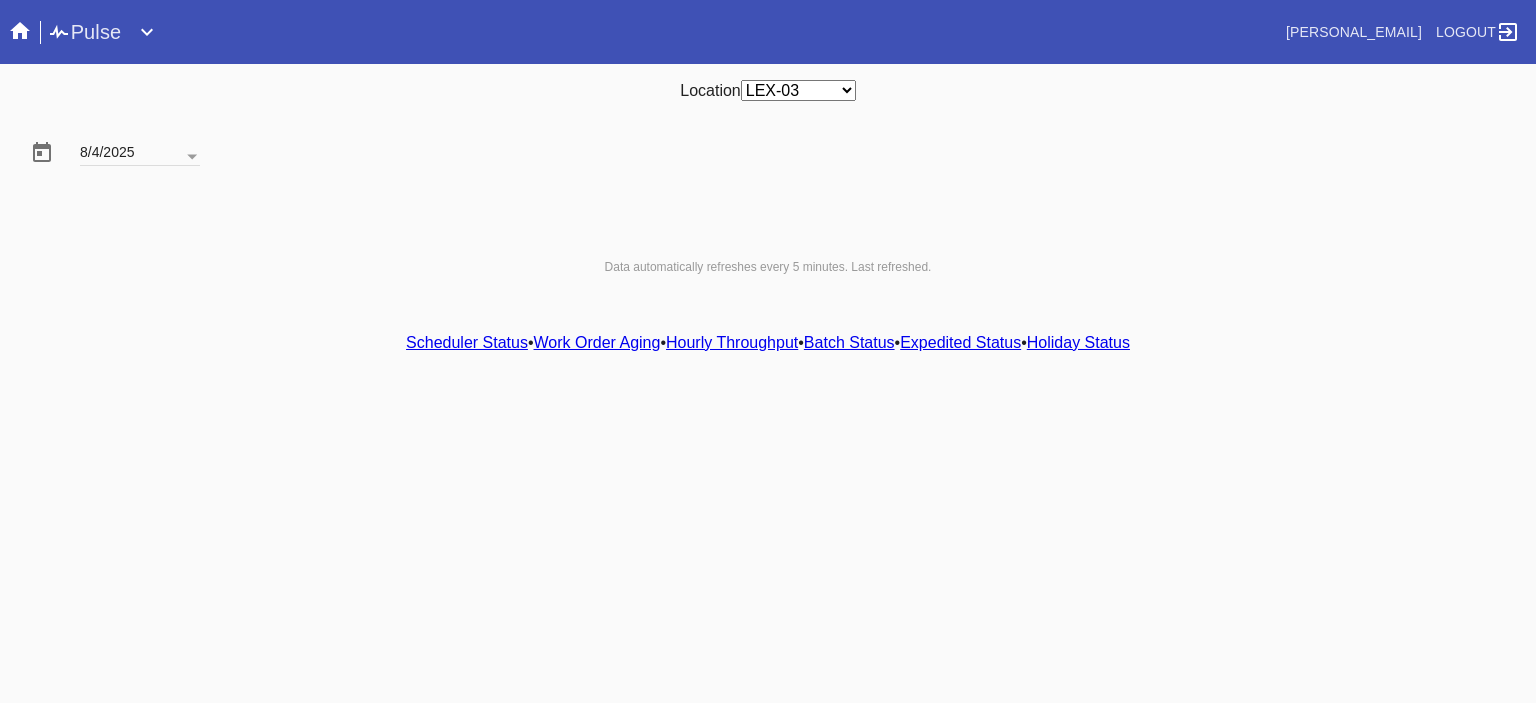 scroll, scrollTop: 0, scrollLeft: 0, axis: both 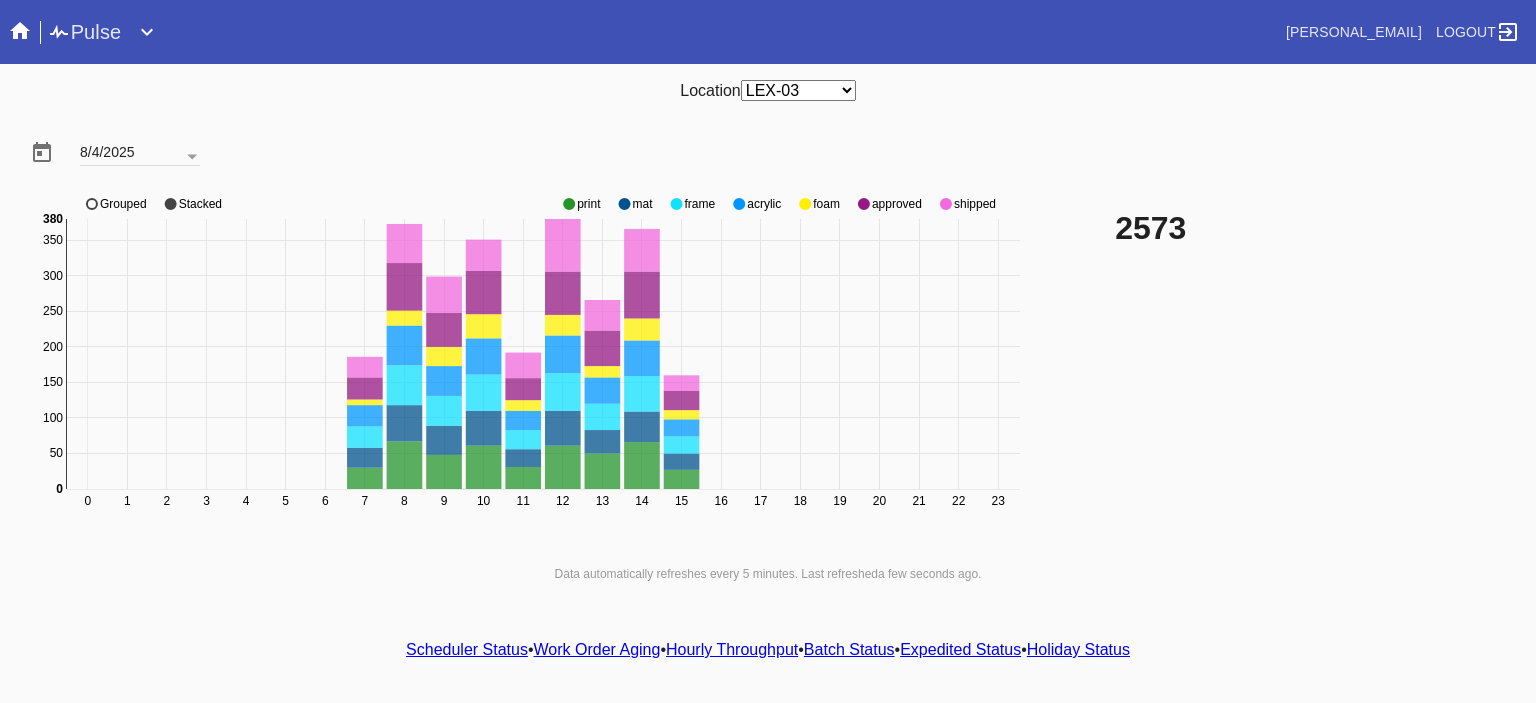 click 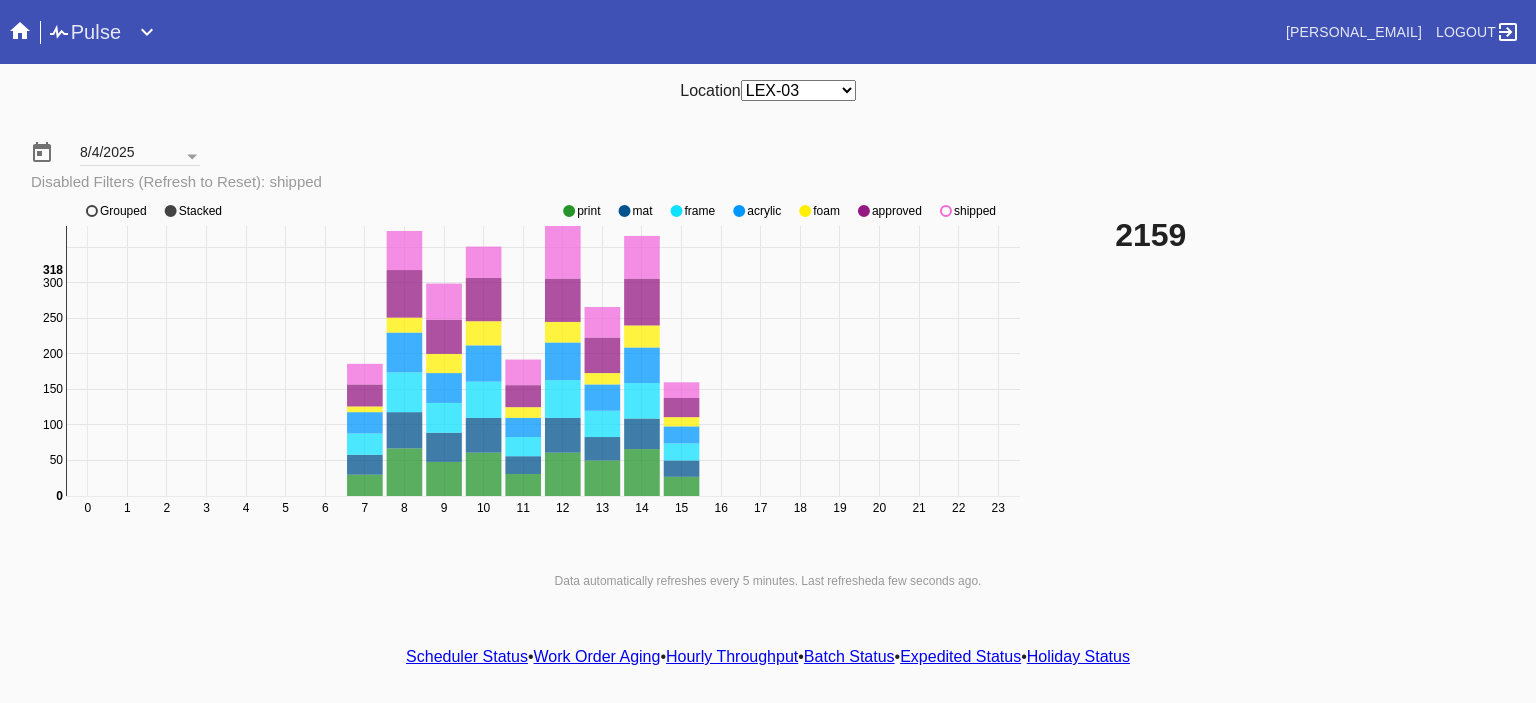click 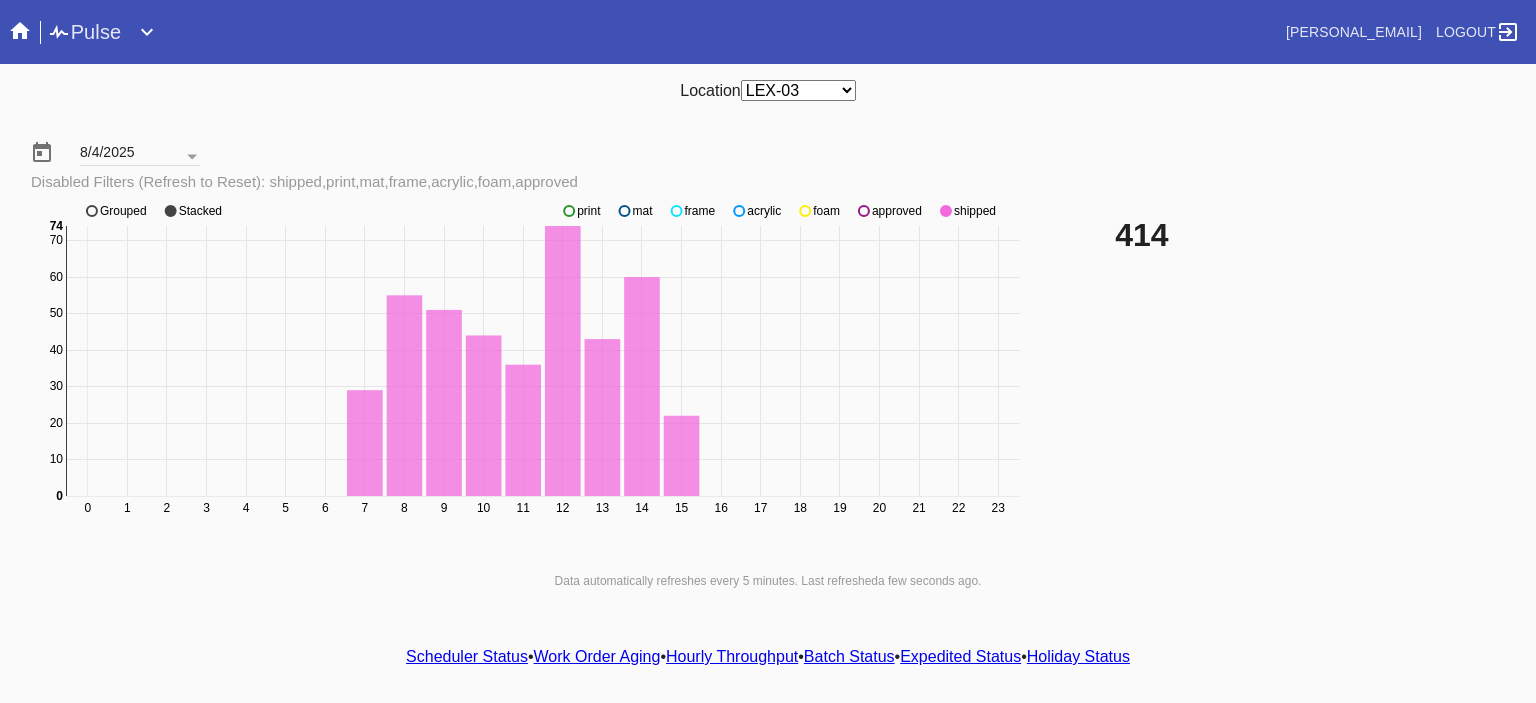 click 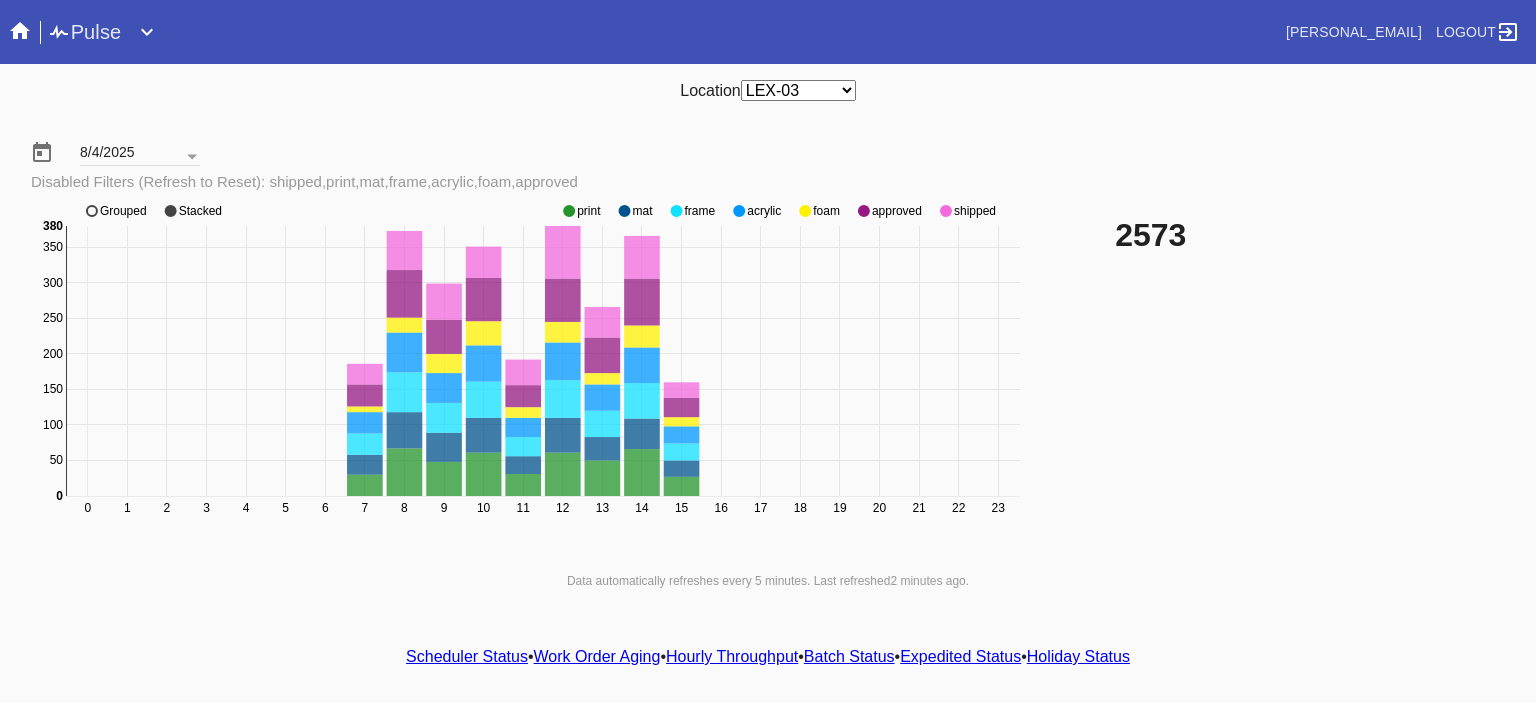 click on "0 1 2 3 4 5 6 7 8 9 10 11 12 13 14 15 16 17 18 19 20 21 22 23 0 50 100 150 200 250 300 350 0 380 print mat frame acrylic foam approved shipped Grouped Stacked" 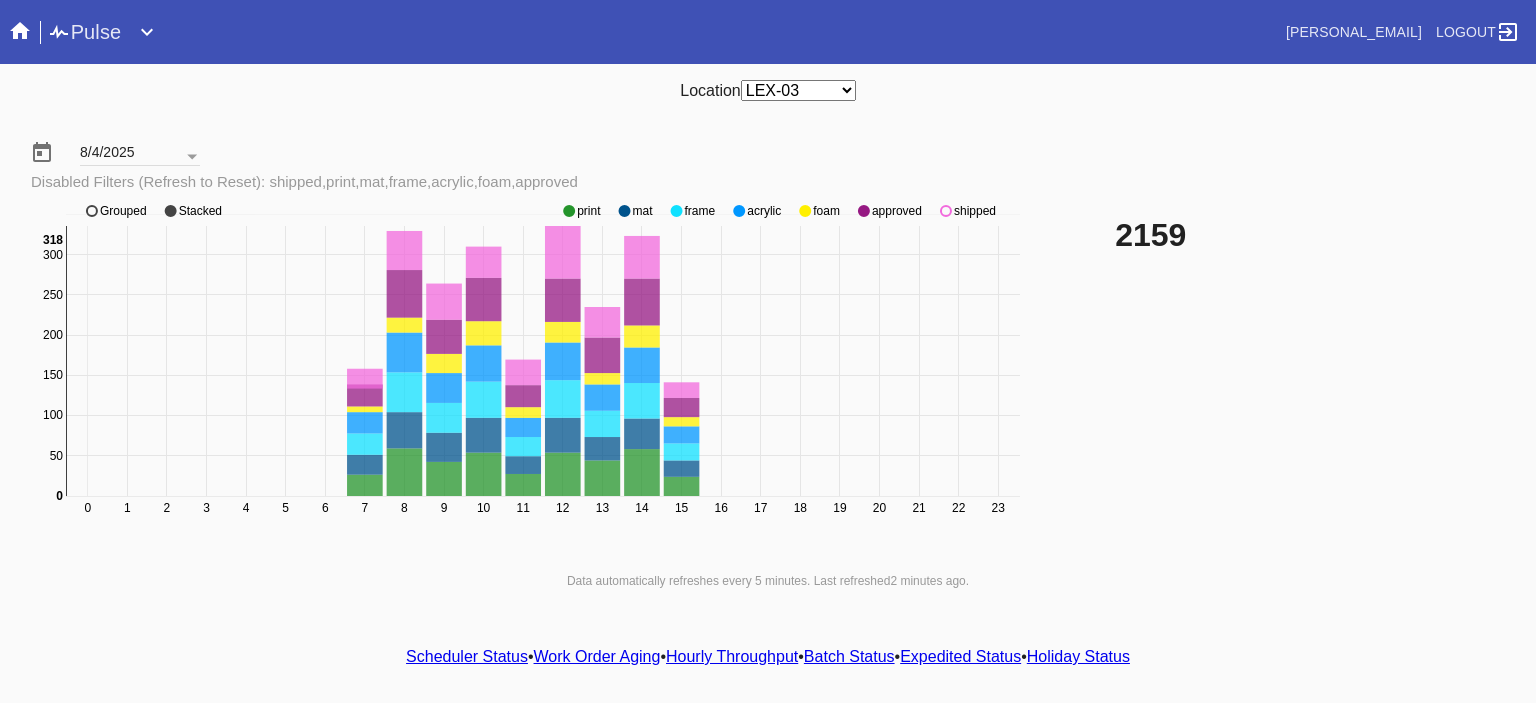 click 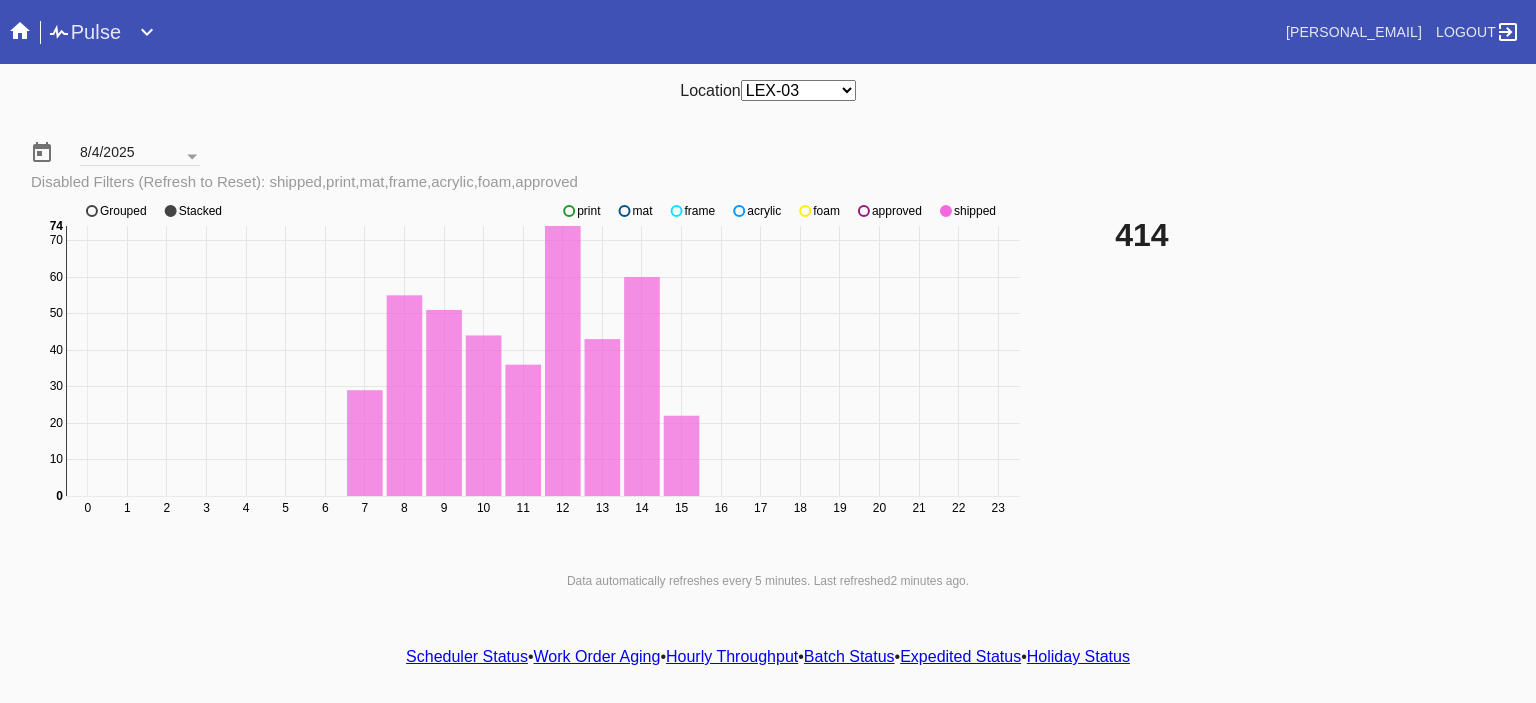 click 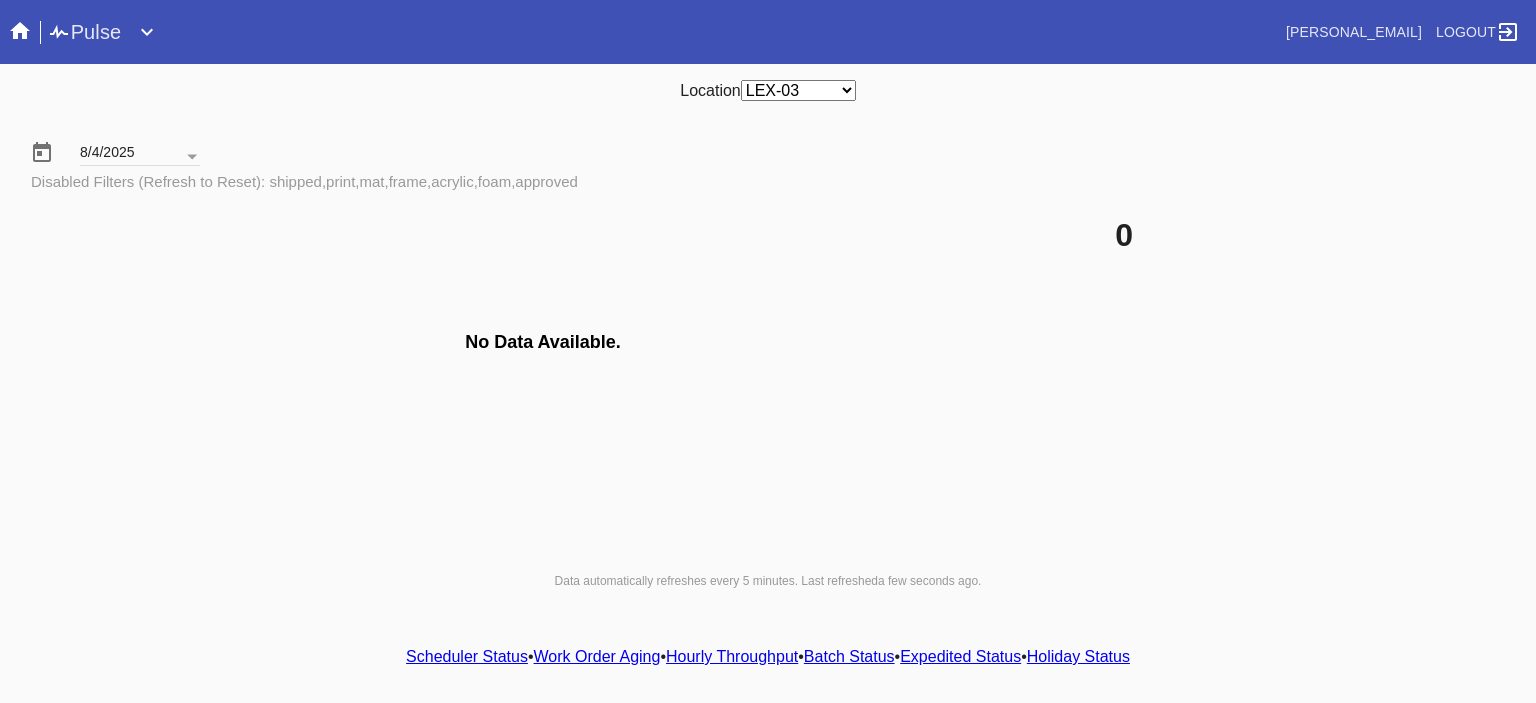 click on "0" at bounding box center (1317, 370) 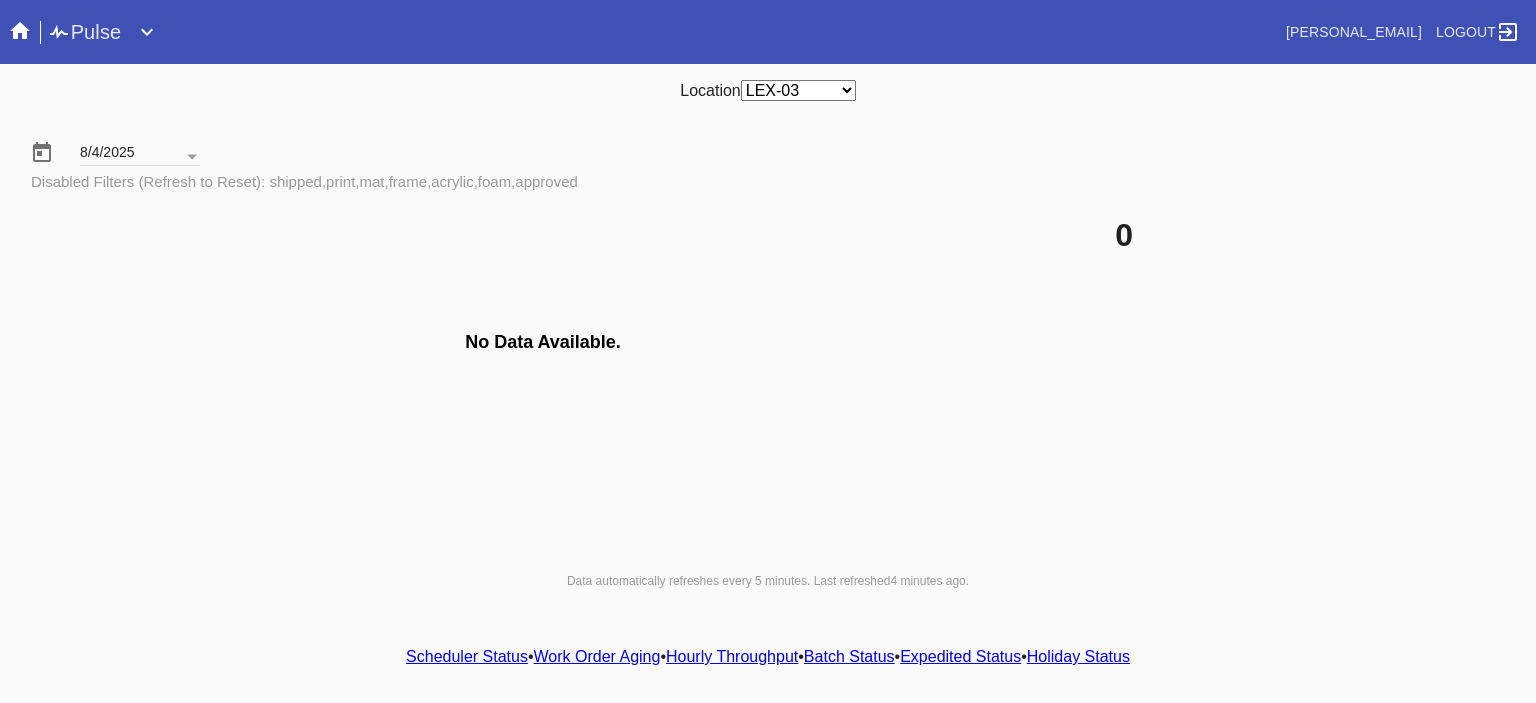 click on "No Data Available." 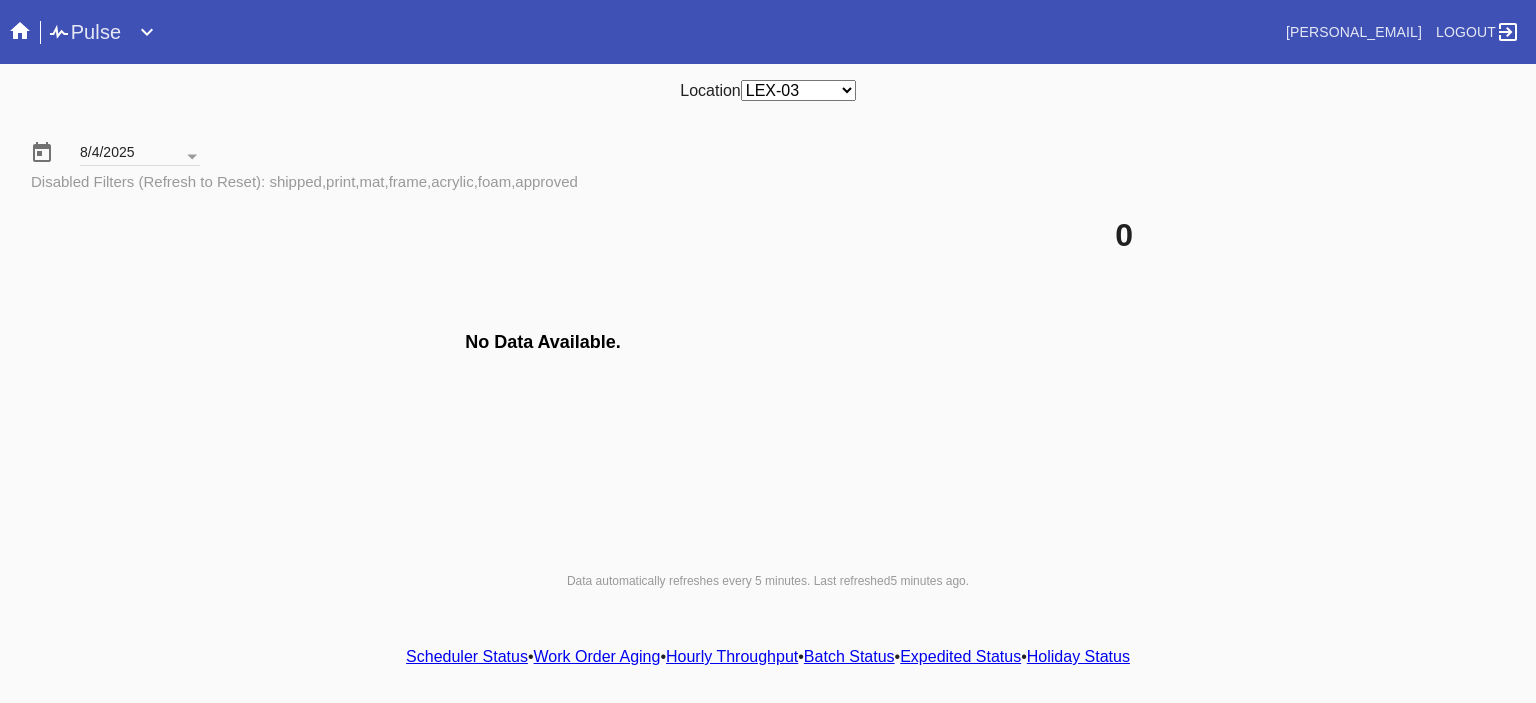 click on "Scheduler Status" at bounding box center (467, 656) 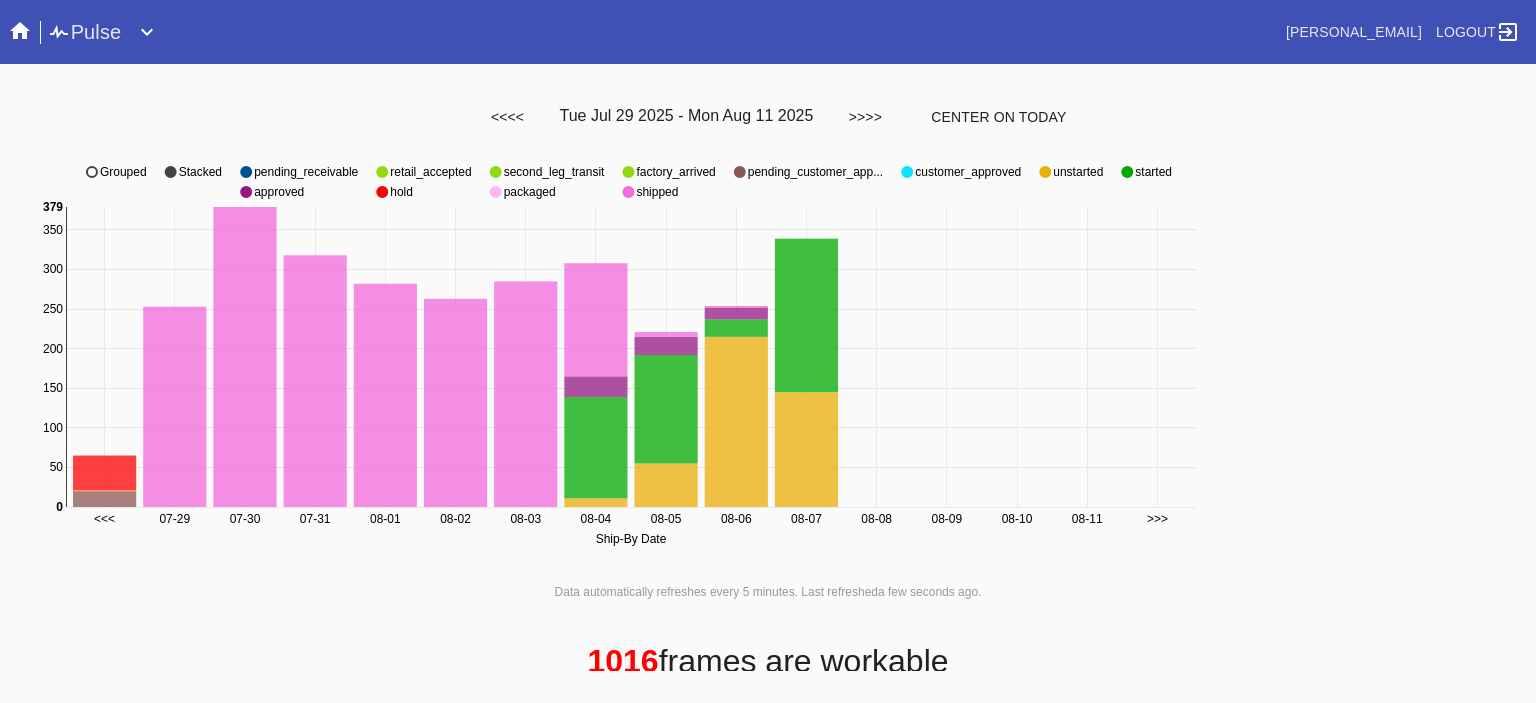 scroll, scrollTop: 0, scrollLeft: 0, axis: both 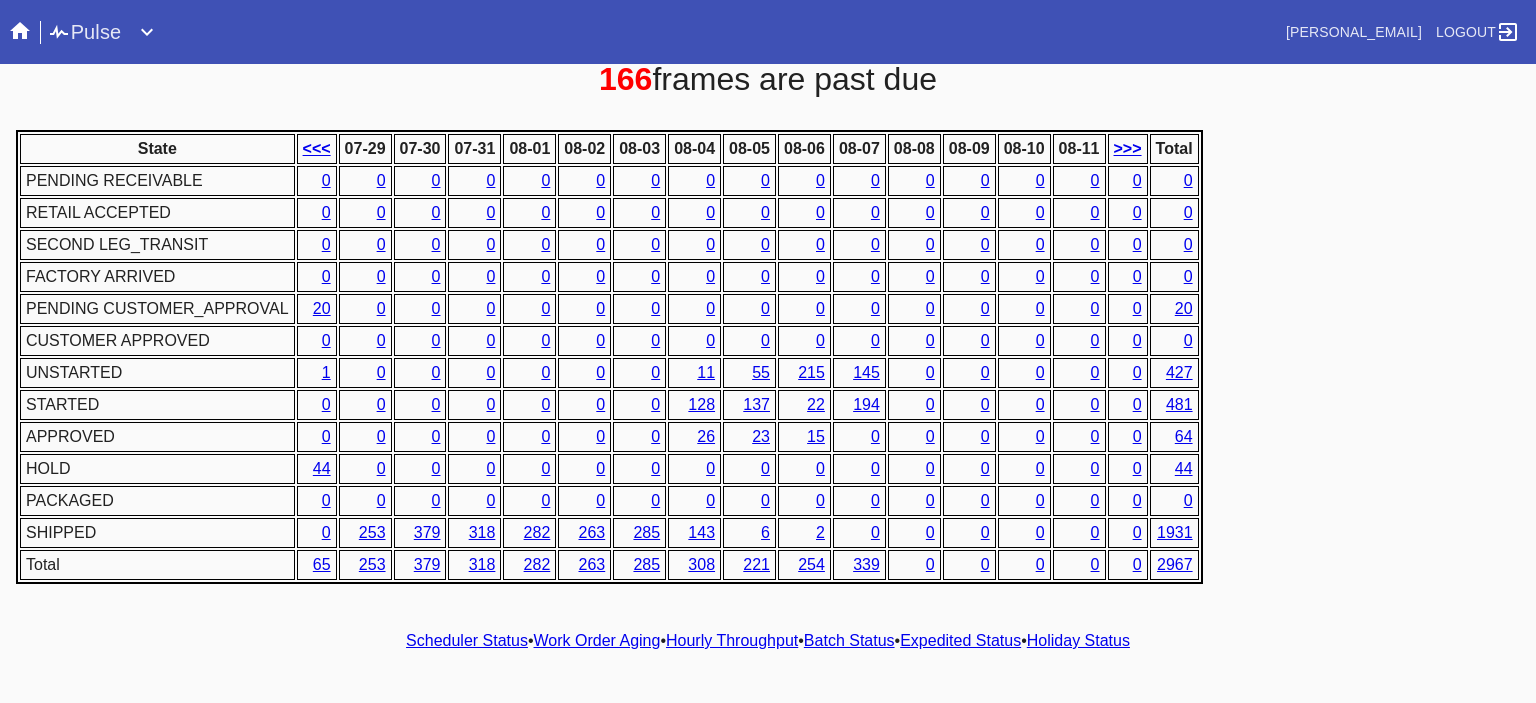 click on "Hourly Throughput" at bounding box center (732, 640) 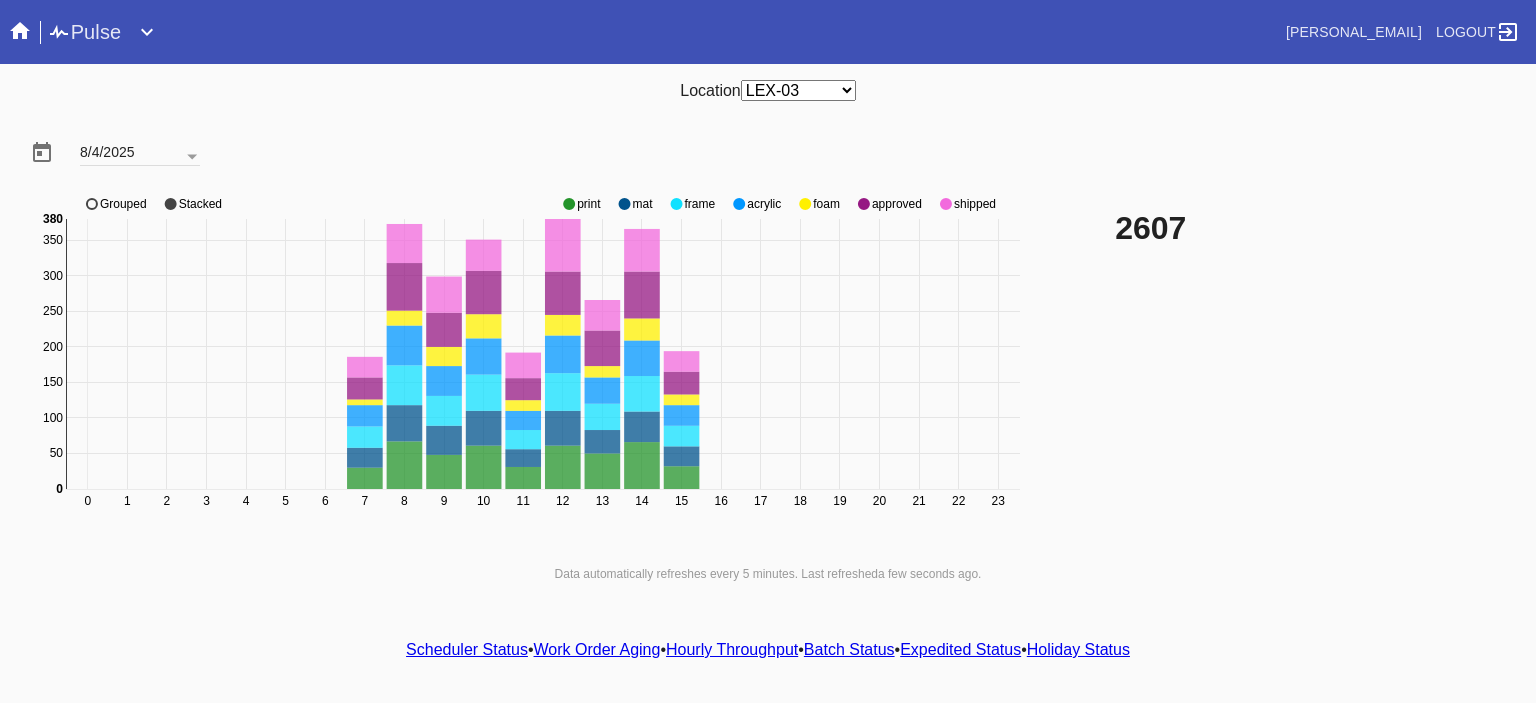 click 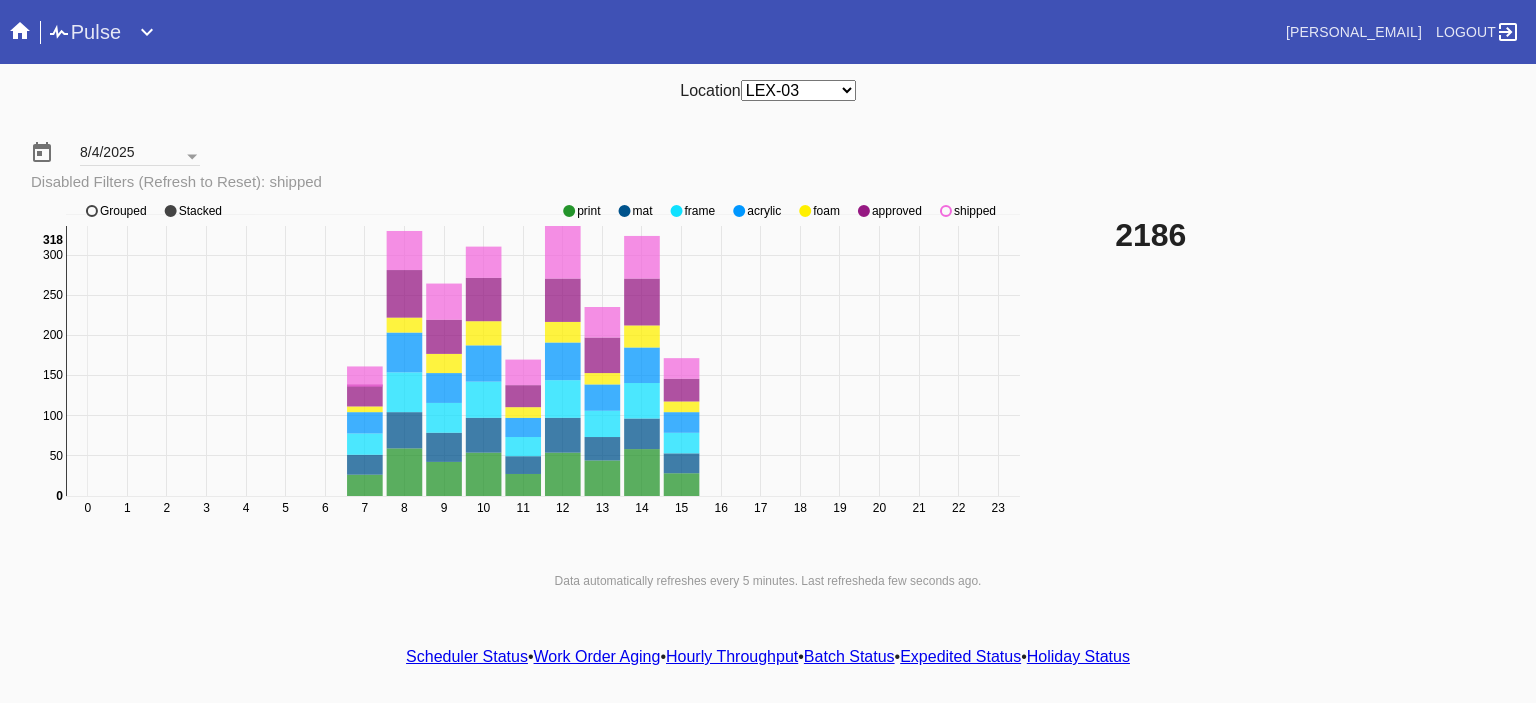 click 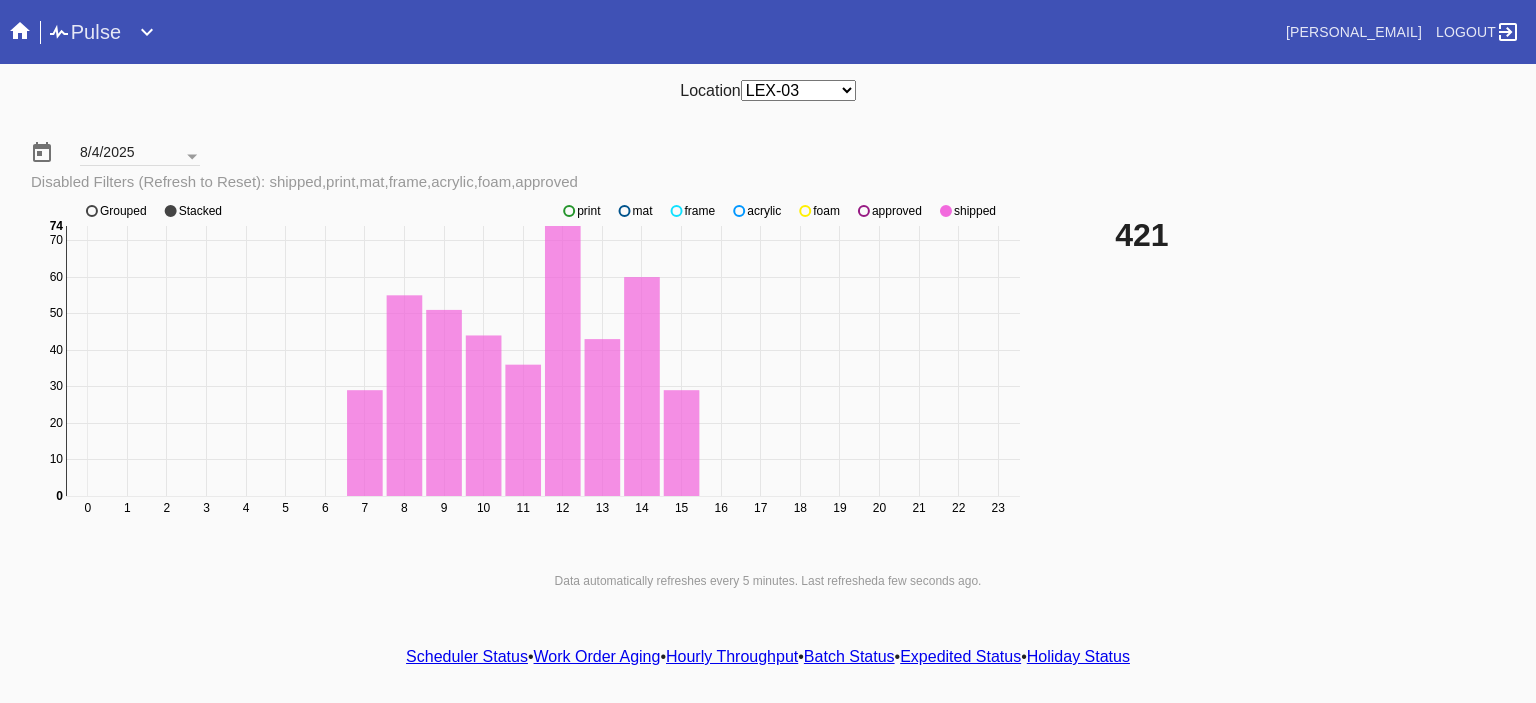 click 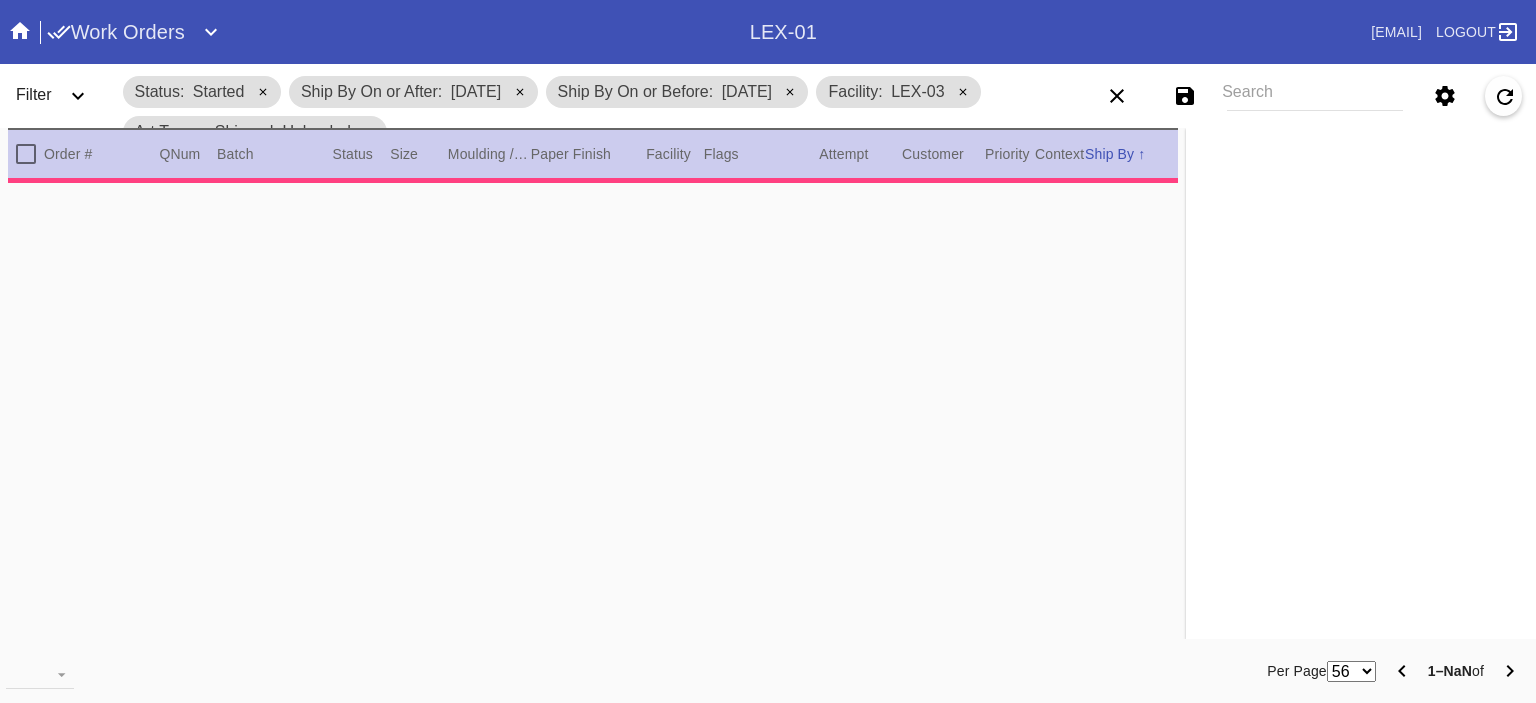 scroll, scrollTop: 0, scrollLeft: 0, axis: both 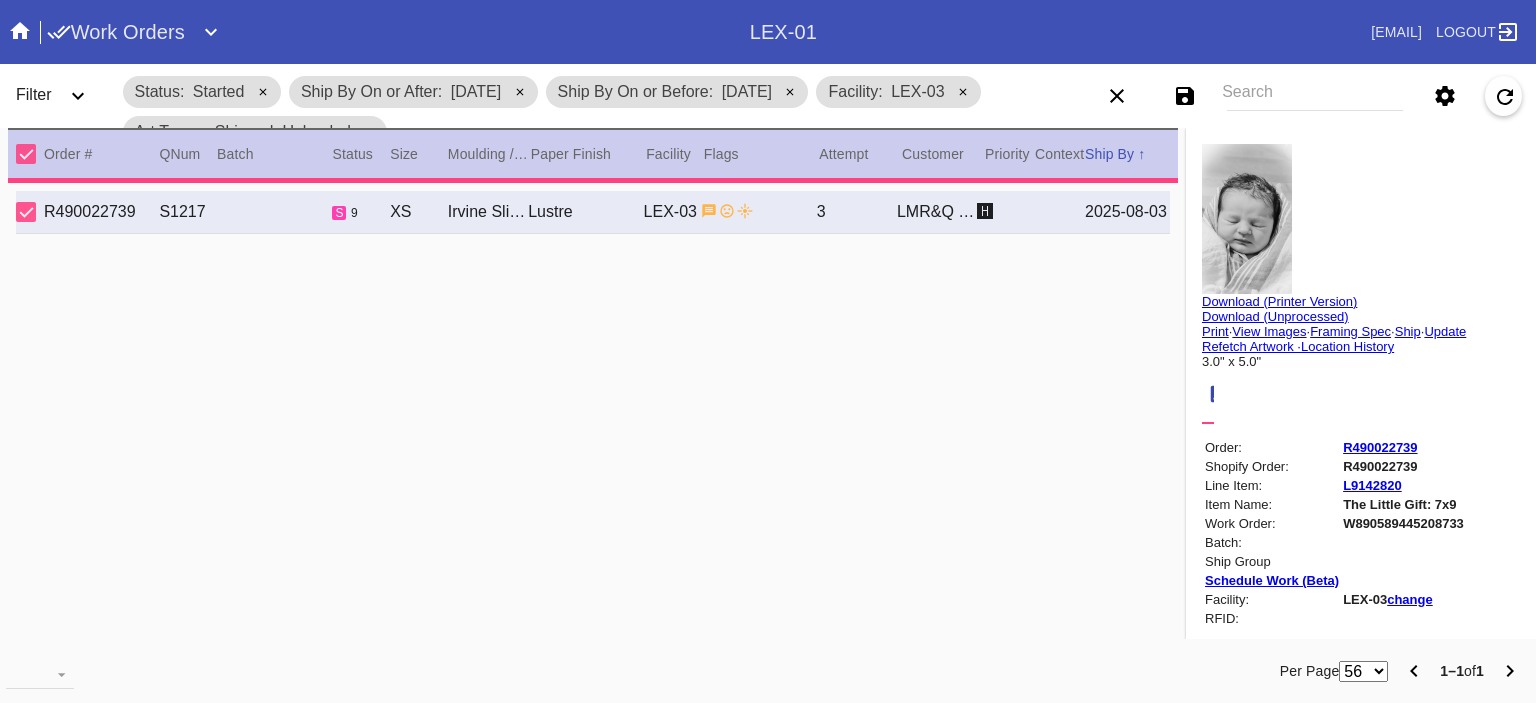 type on "[FIRST] [LAST]" 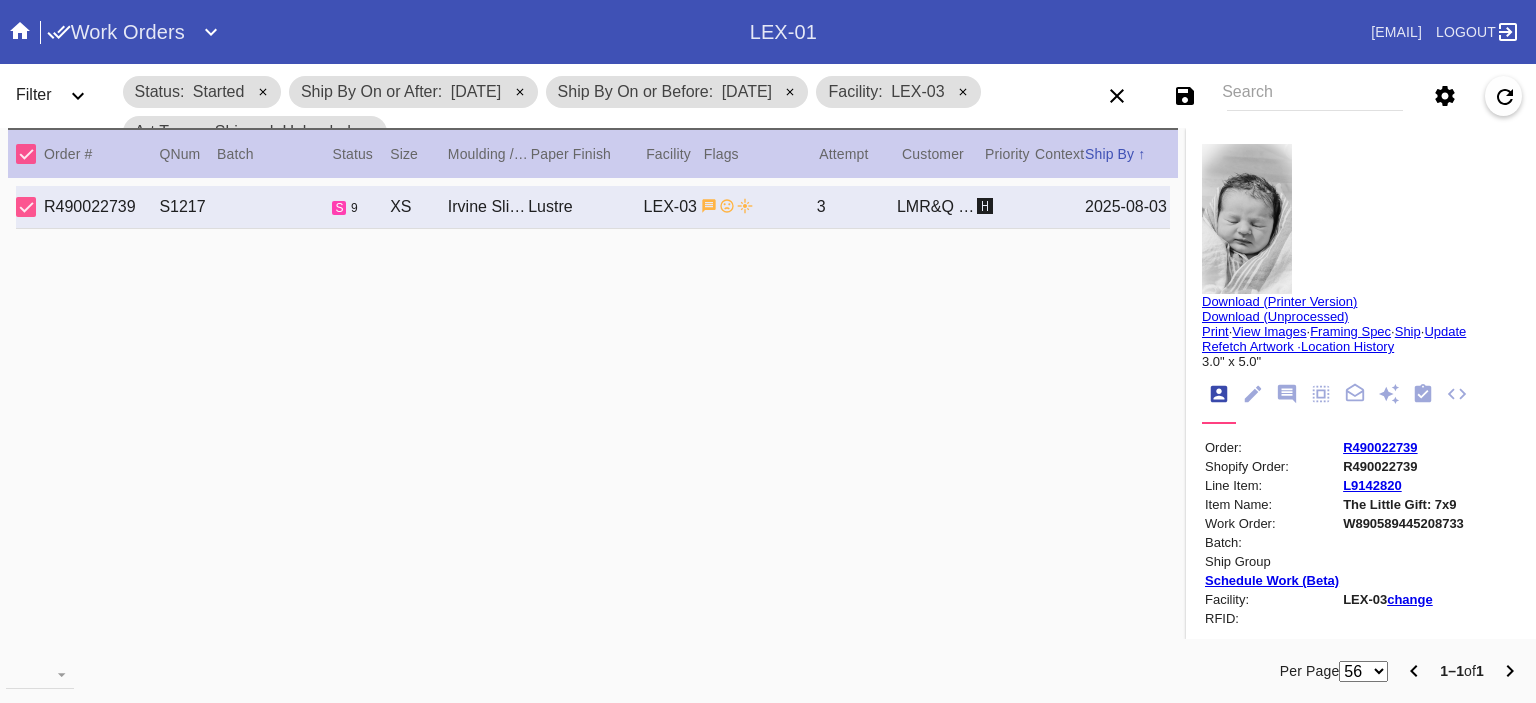 click on "R490022739 S1217 s   9 XS [CITY] Slim / Fabric White Lustre LEX-03 3 LMR&Q [LAST]
🅷
[DATE]" at bounding box center (593, 416) 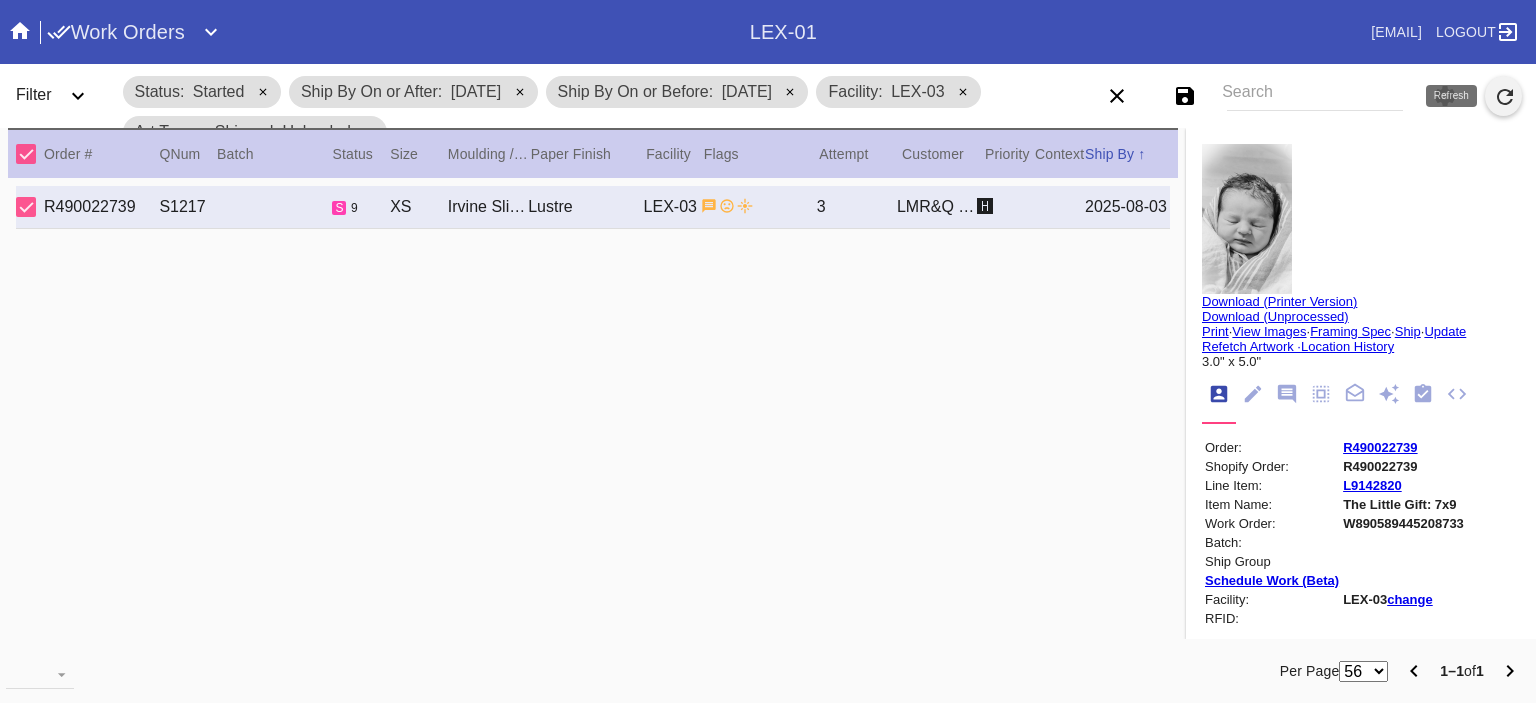 click 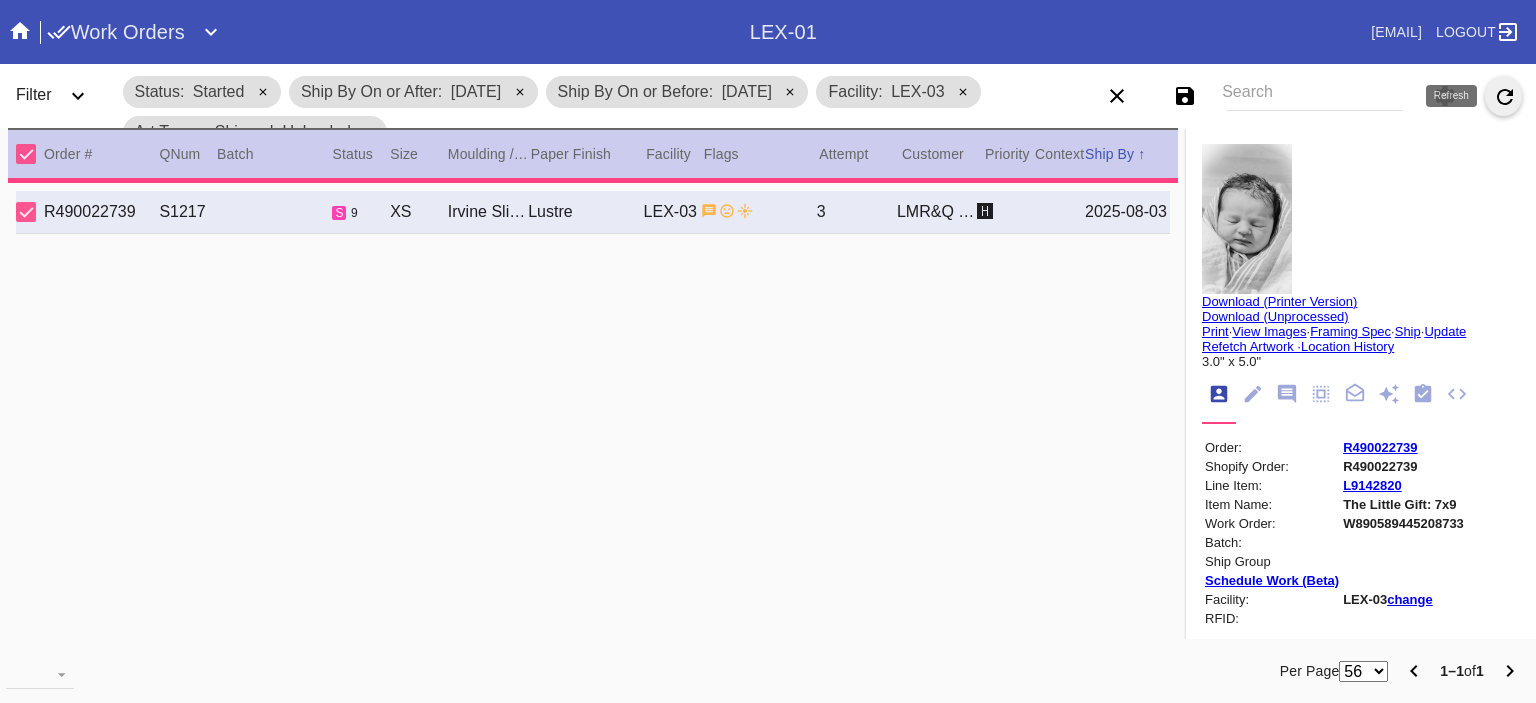 type 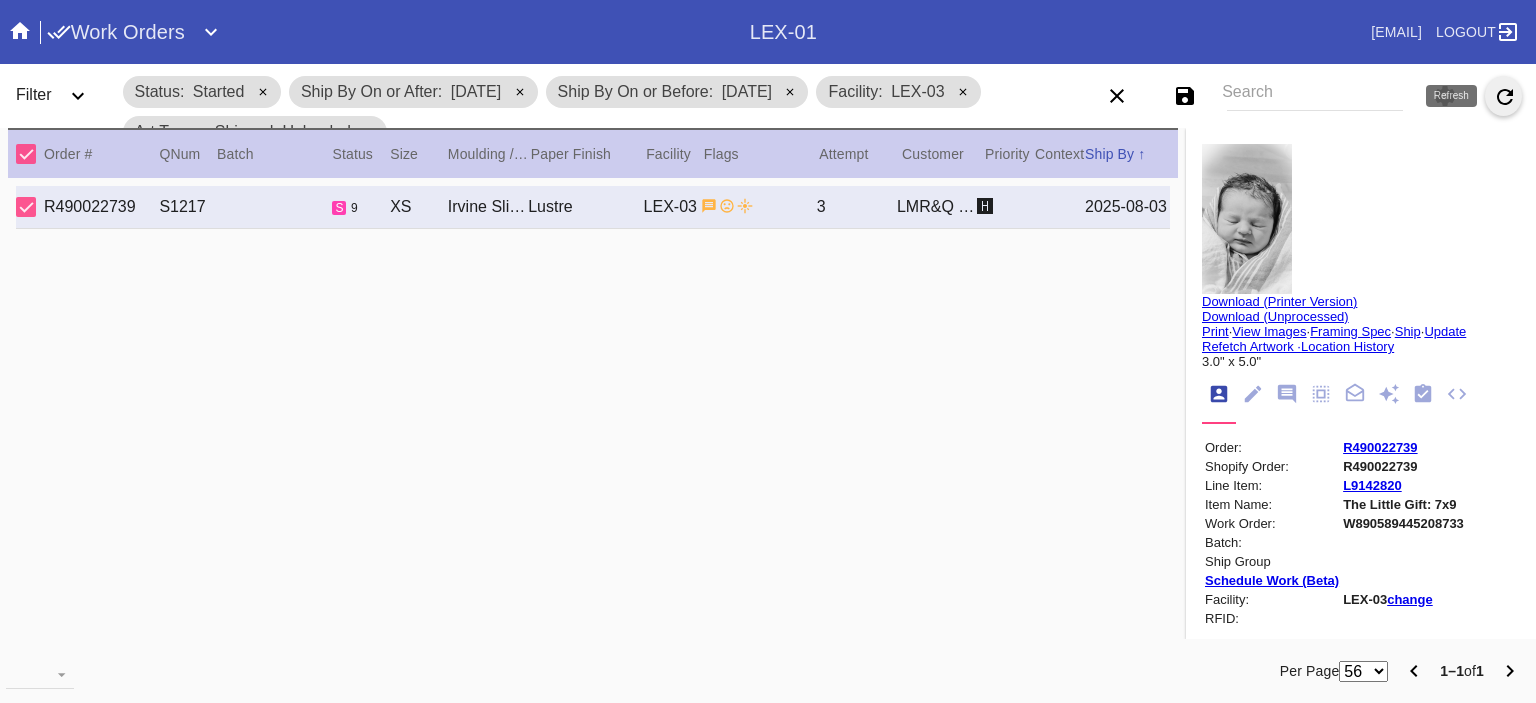 type on "[FIRST] [LAST]" 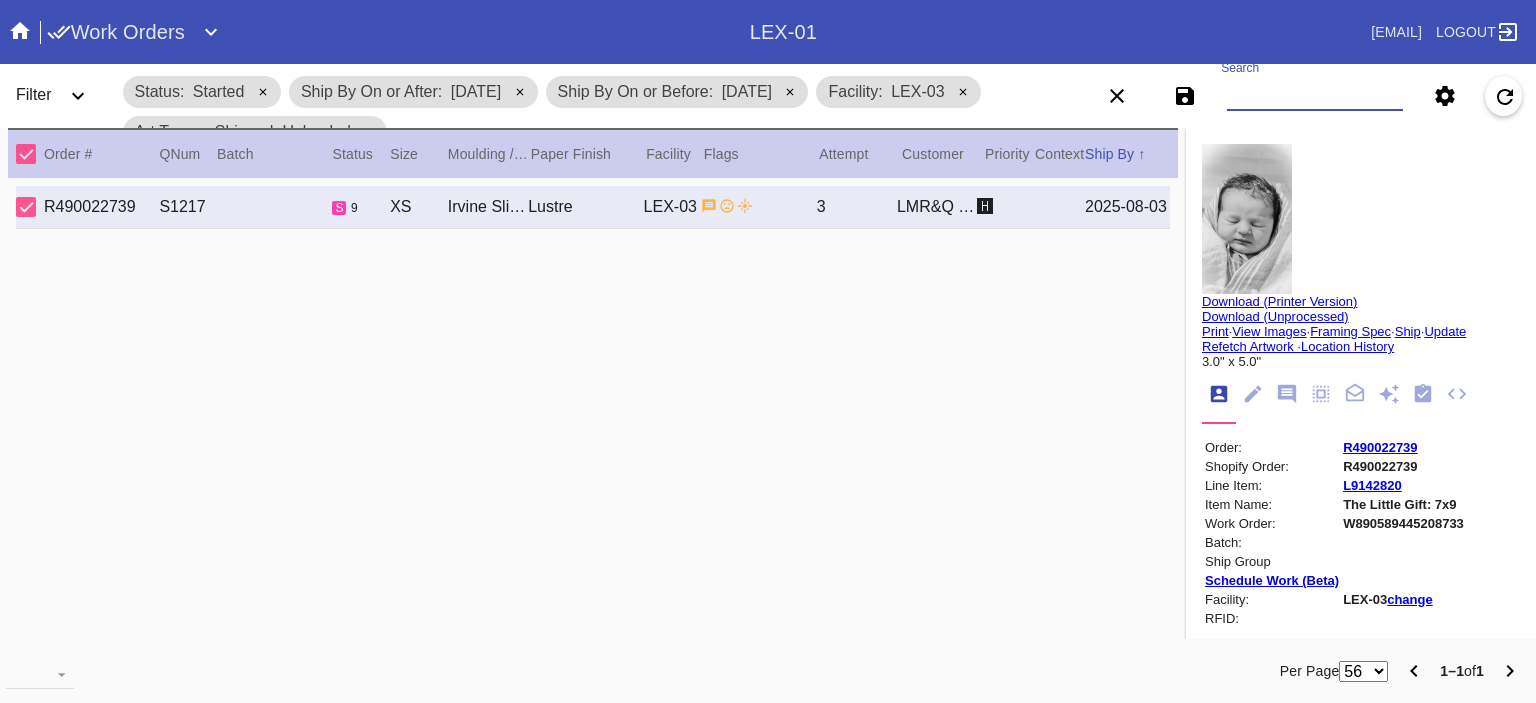 click on "Search" at bounding box center (1315, 96) 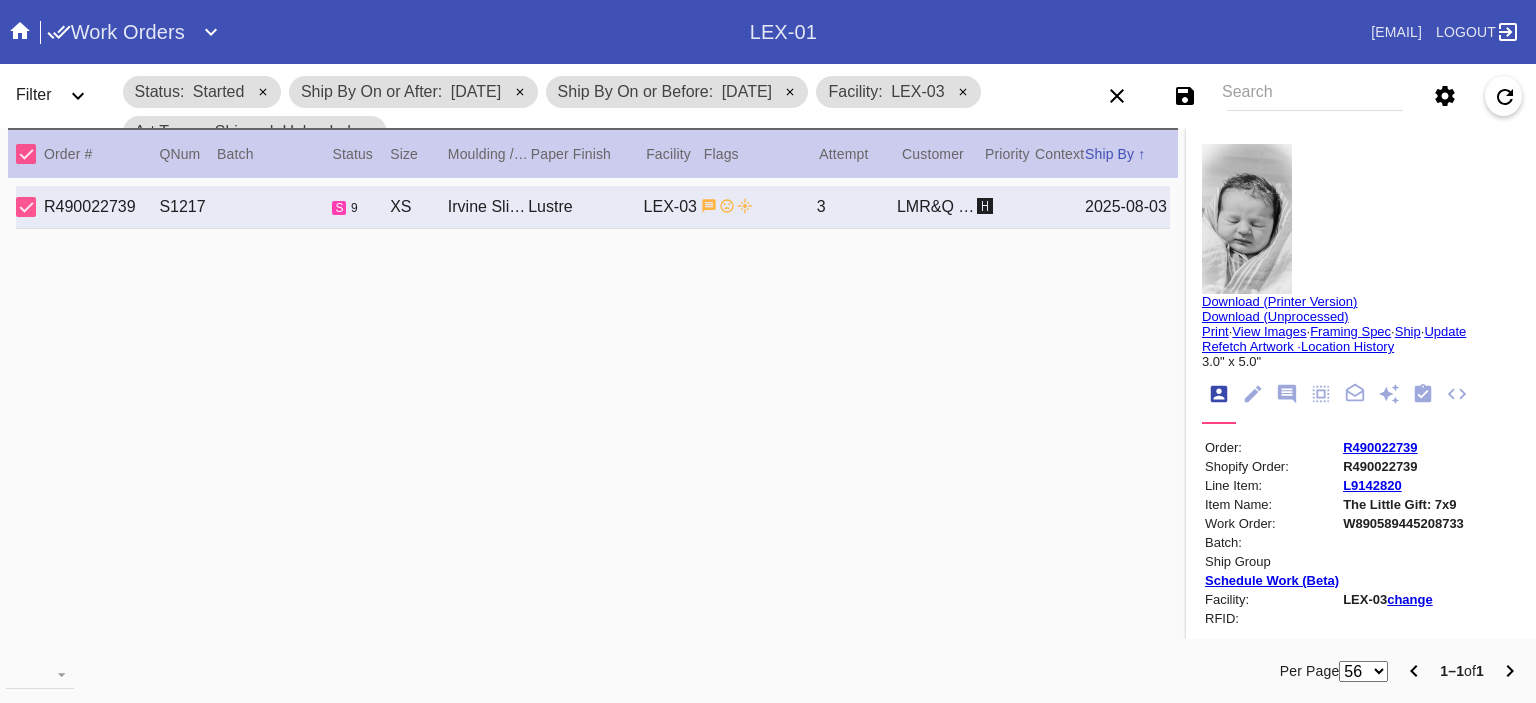 drag, startPoint x: 1297, startPoint y: 86, endPoint x: 1035, endPoint y: 265, distance: 317.309 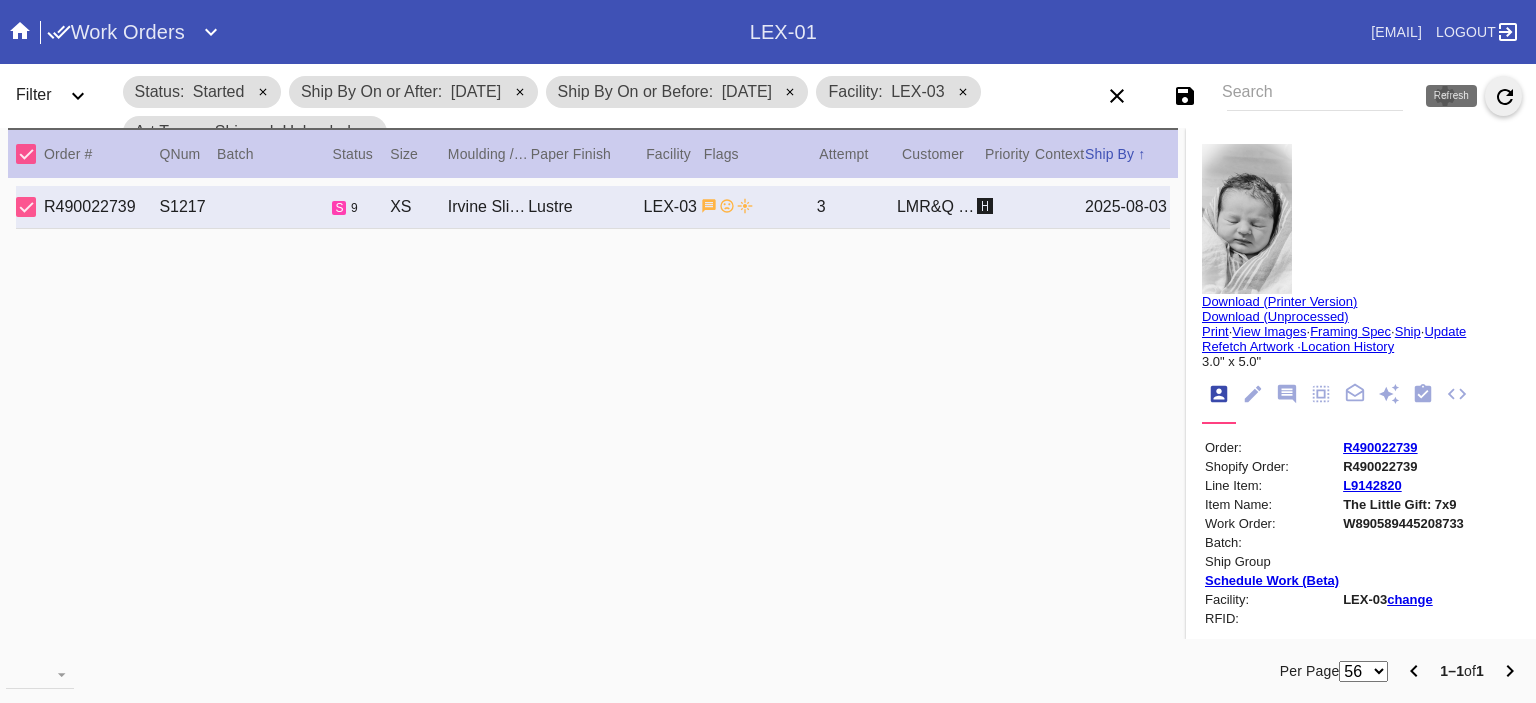 click at bounding box center [1503, 96] 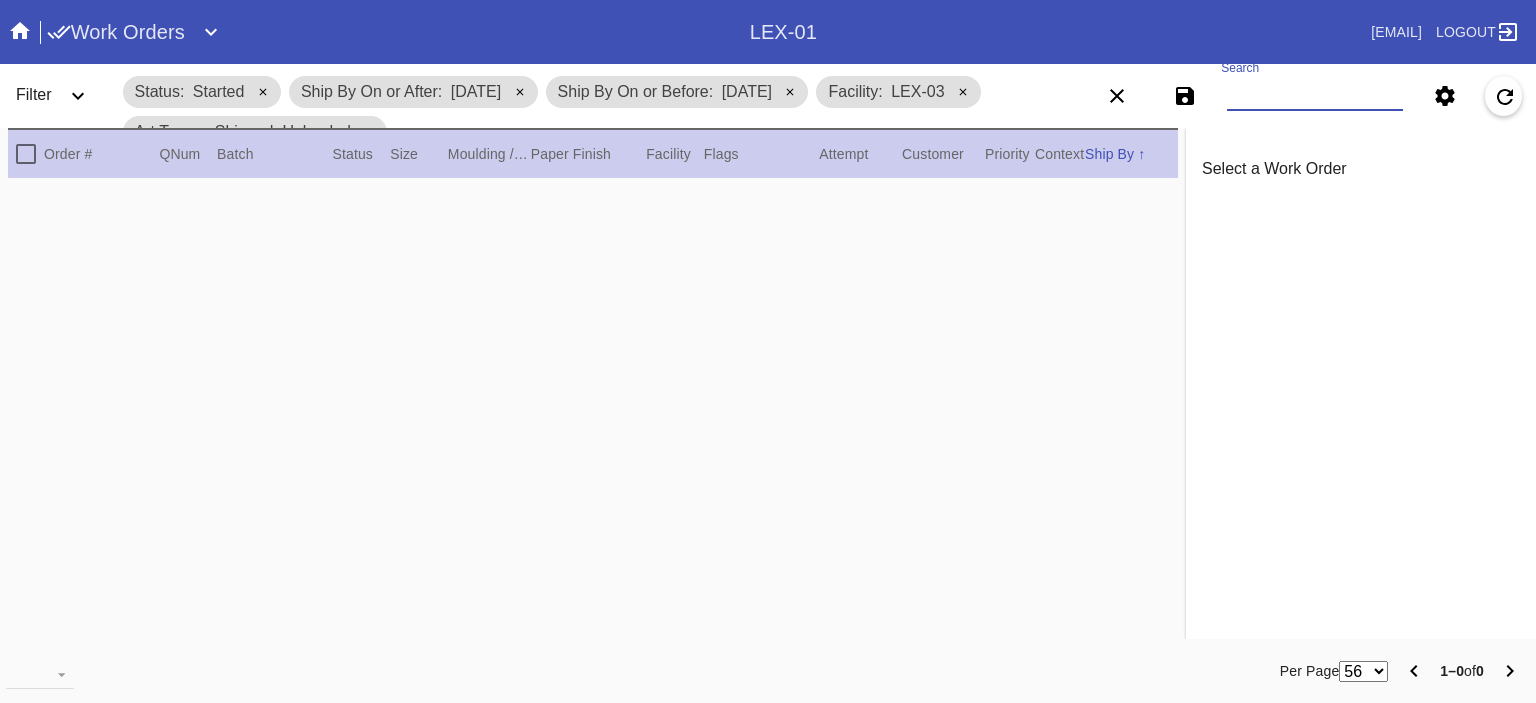 paste on "W601223672974626" 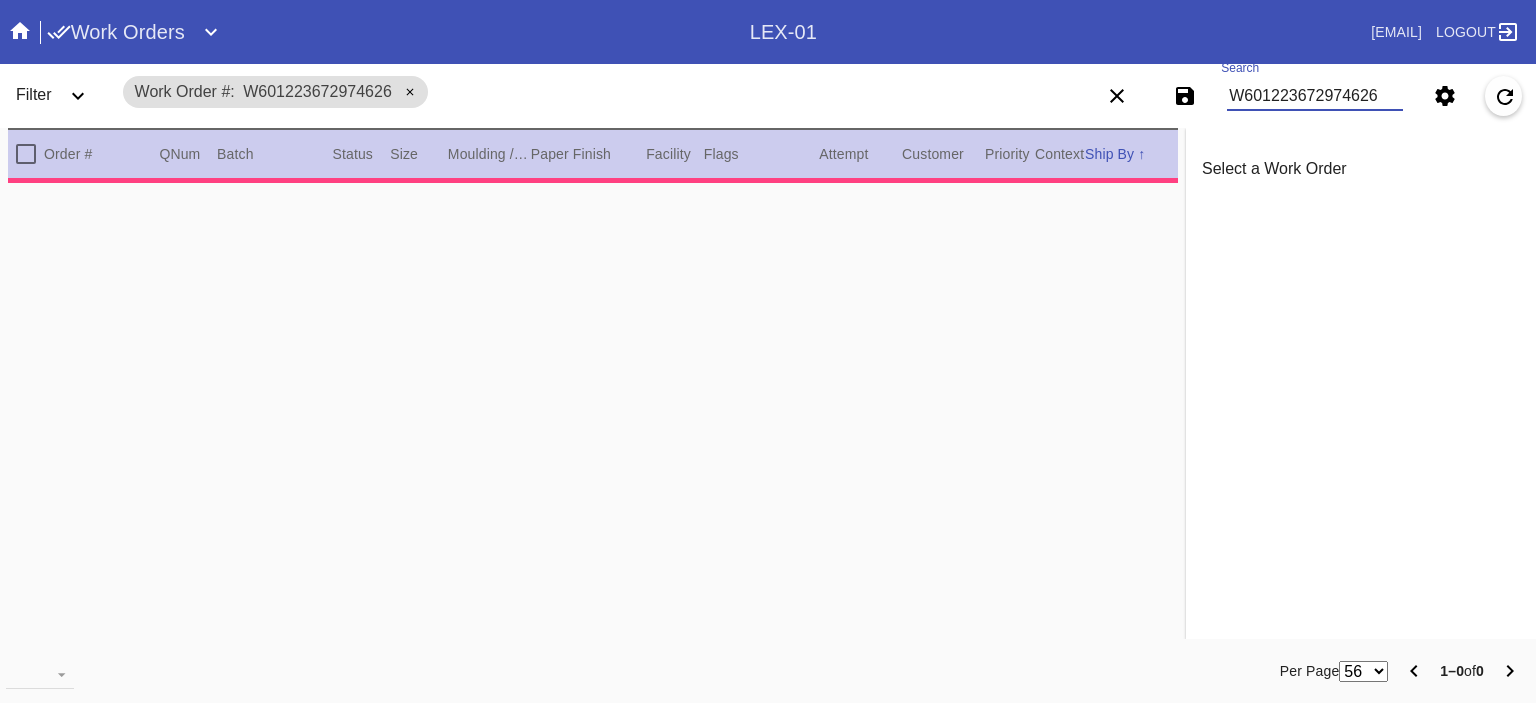 type on "Should have a sawtooth so it can be hung properly for the gallery wall. KBeseler [DATE]***" 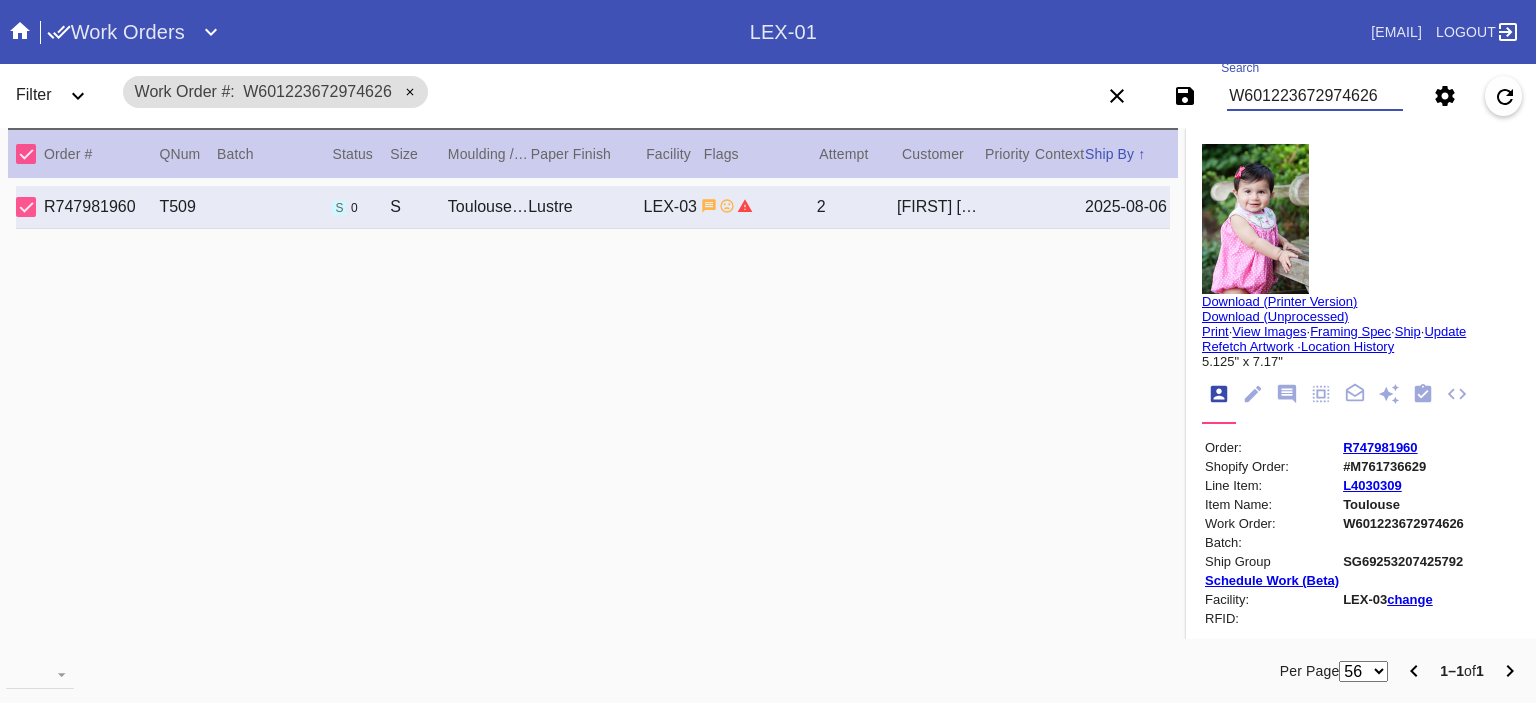 type on "W601223672974626" 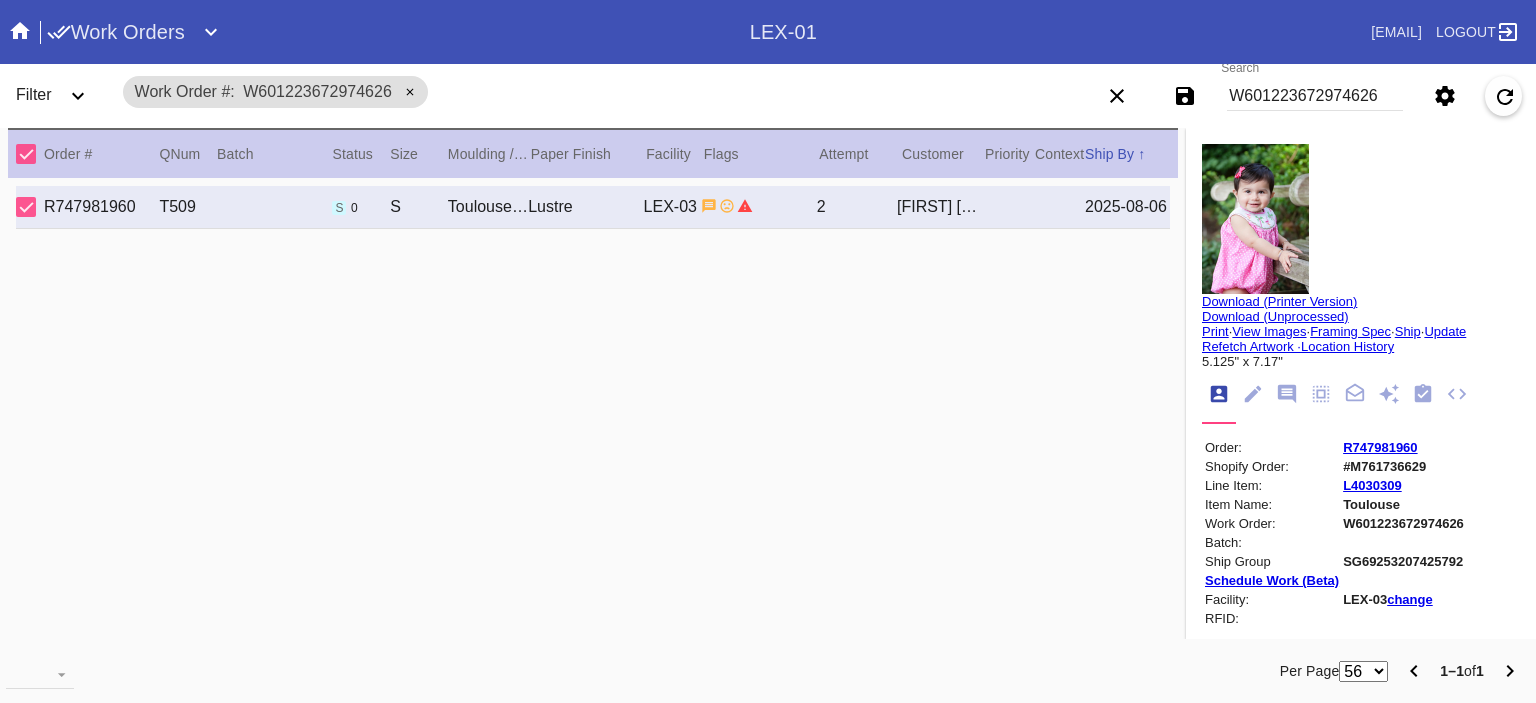 click on "R747981960 T509 s   0 S [CITY] / Fabric White Lustre LEX-03 2 [FIRST] [LAST]
[DATE]" at bounding box center (593, 416) 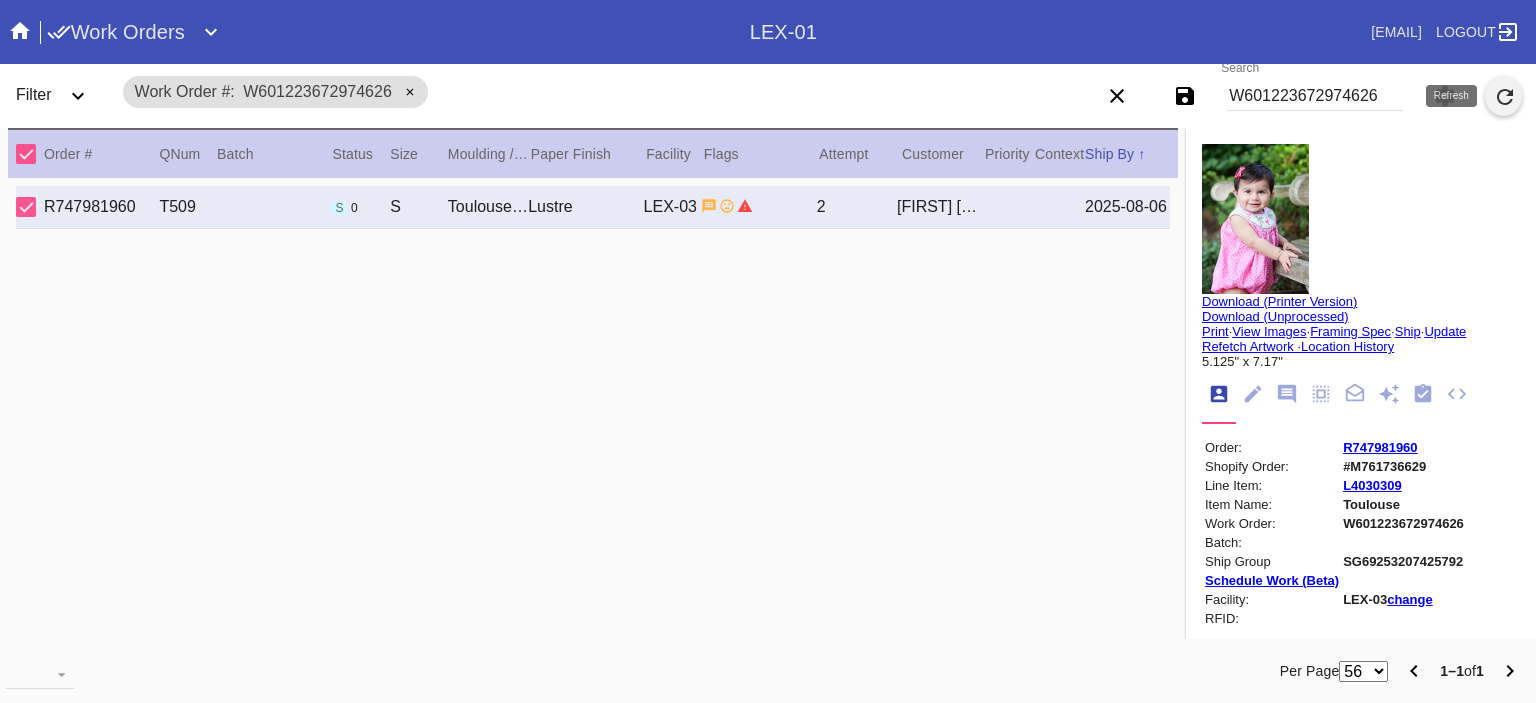 click at bounding box center [1505, 104] 